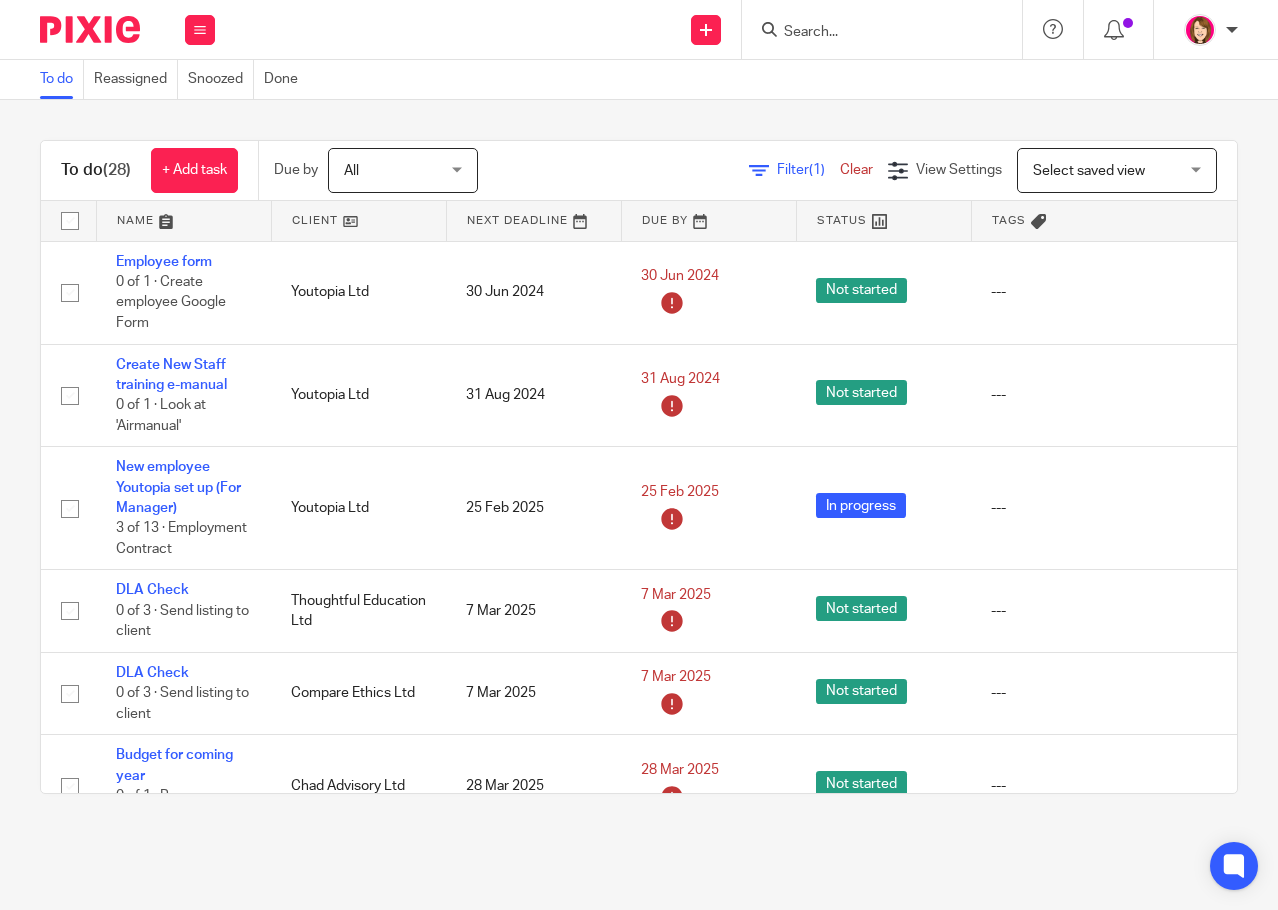 scroll, scrollTop: 0, scrollLeft: 0, axis: both 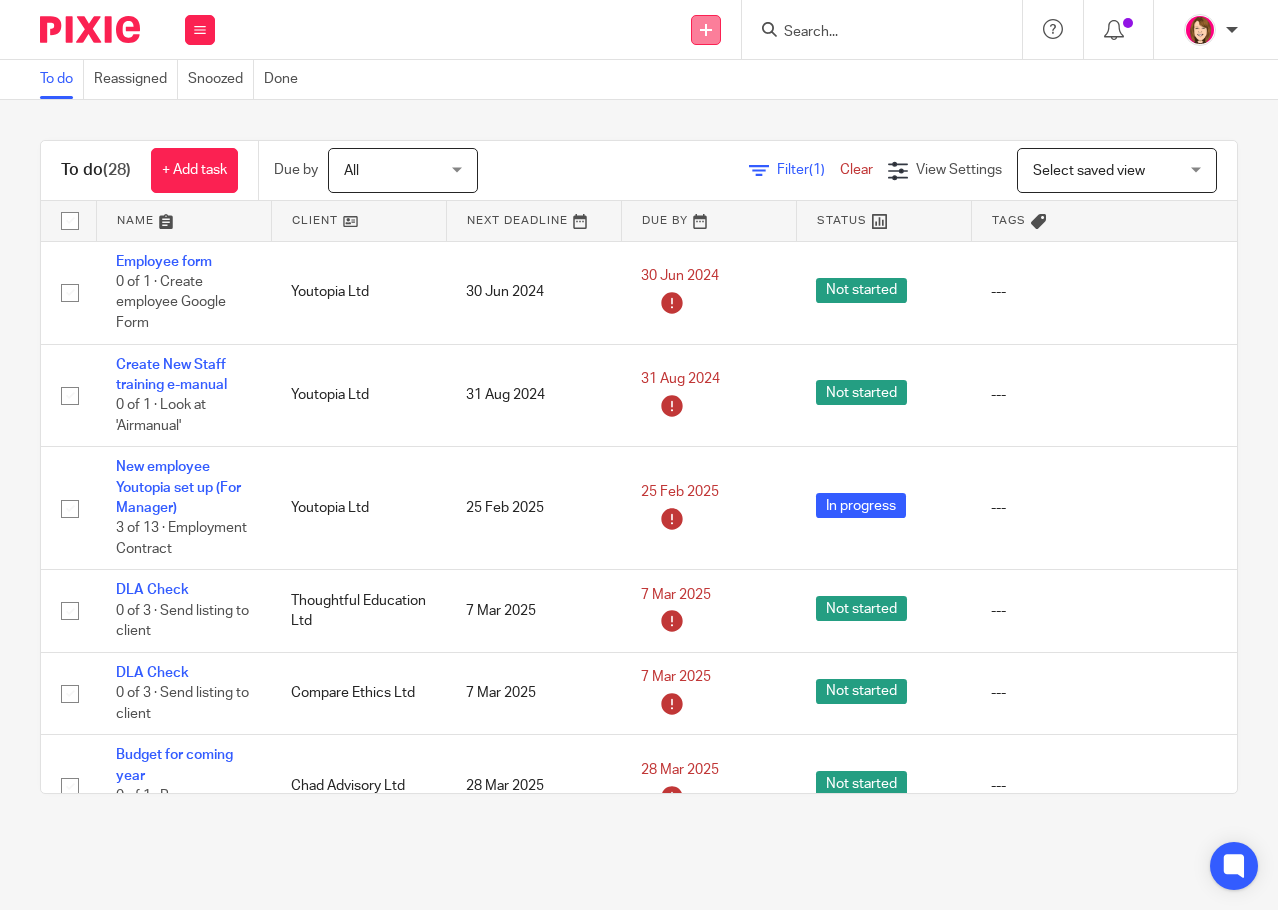 click at bounding box center [706, 30] 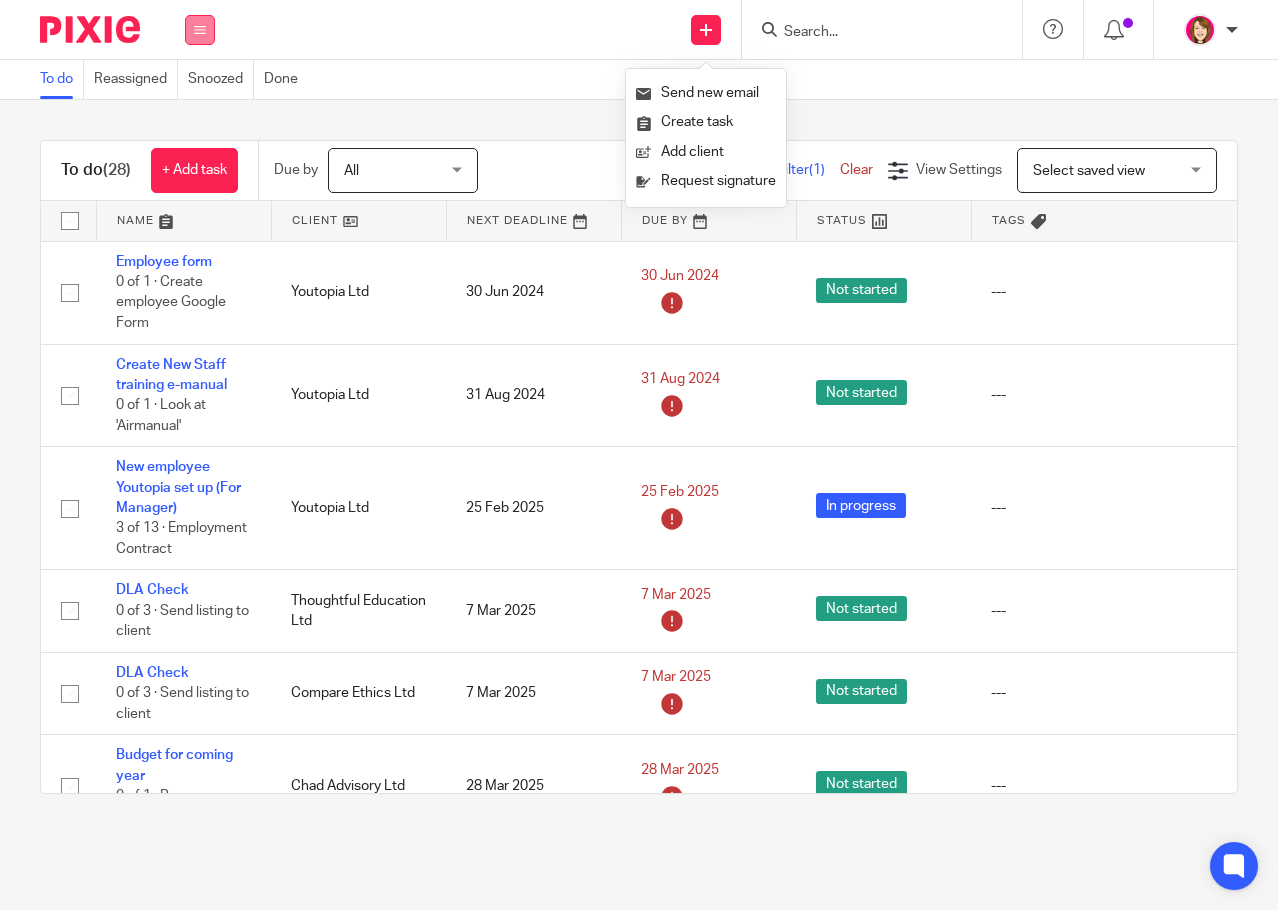 click at bounding box center (200, 30) 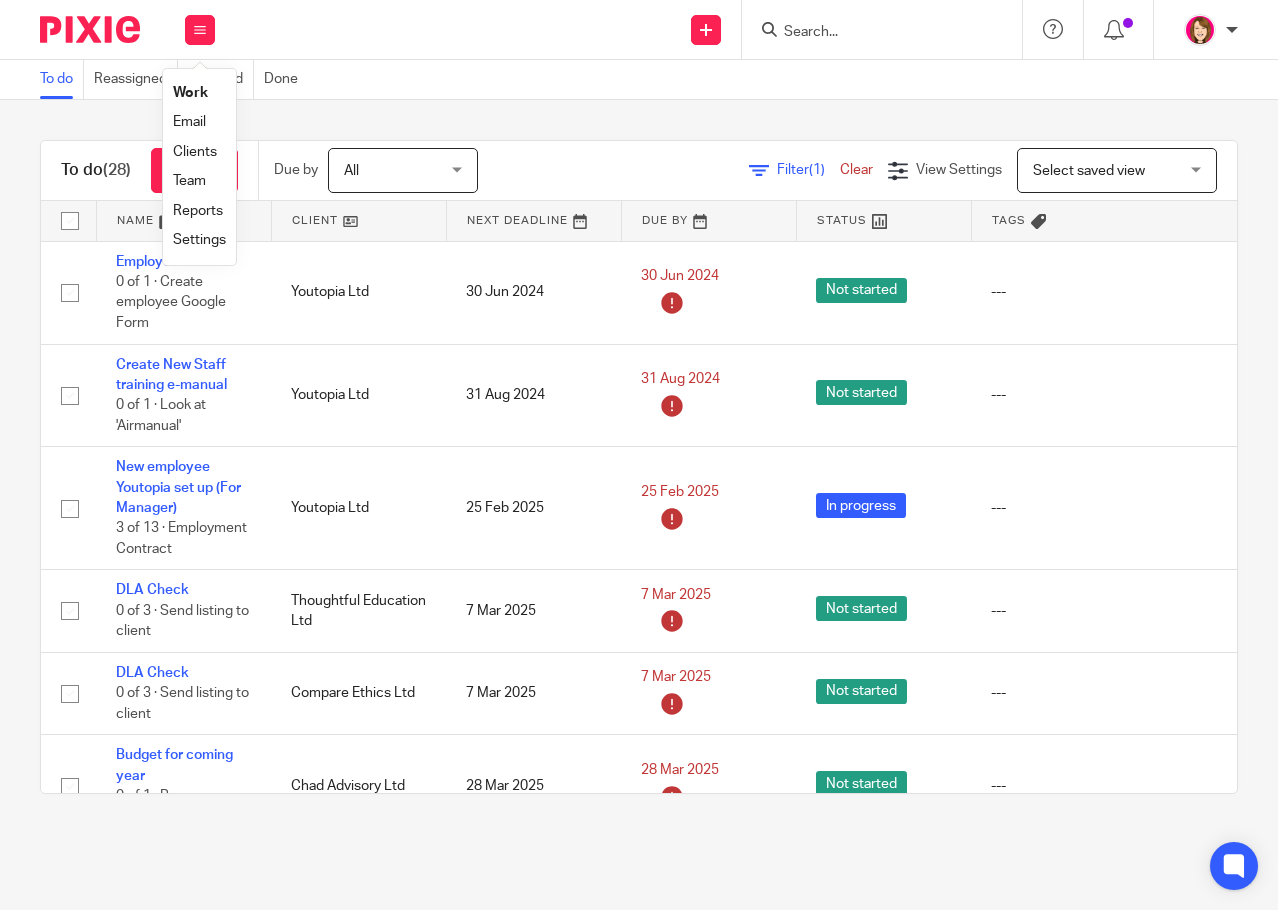 click on "Clients" at bounding box center (195, 152) 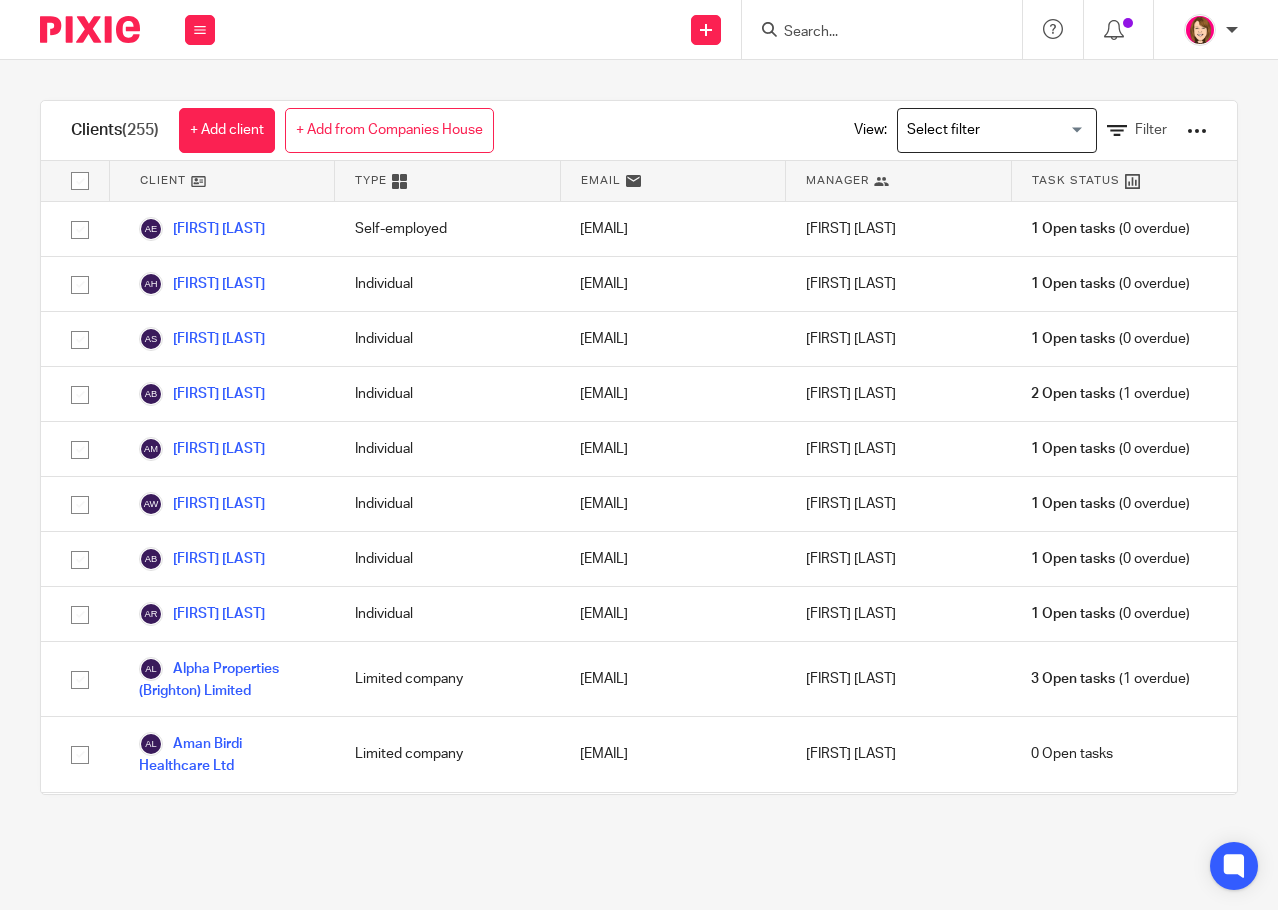 scroll, scrollTop: 0, scrollLeft: 0, axis: both 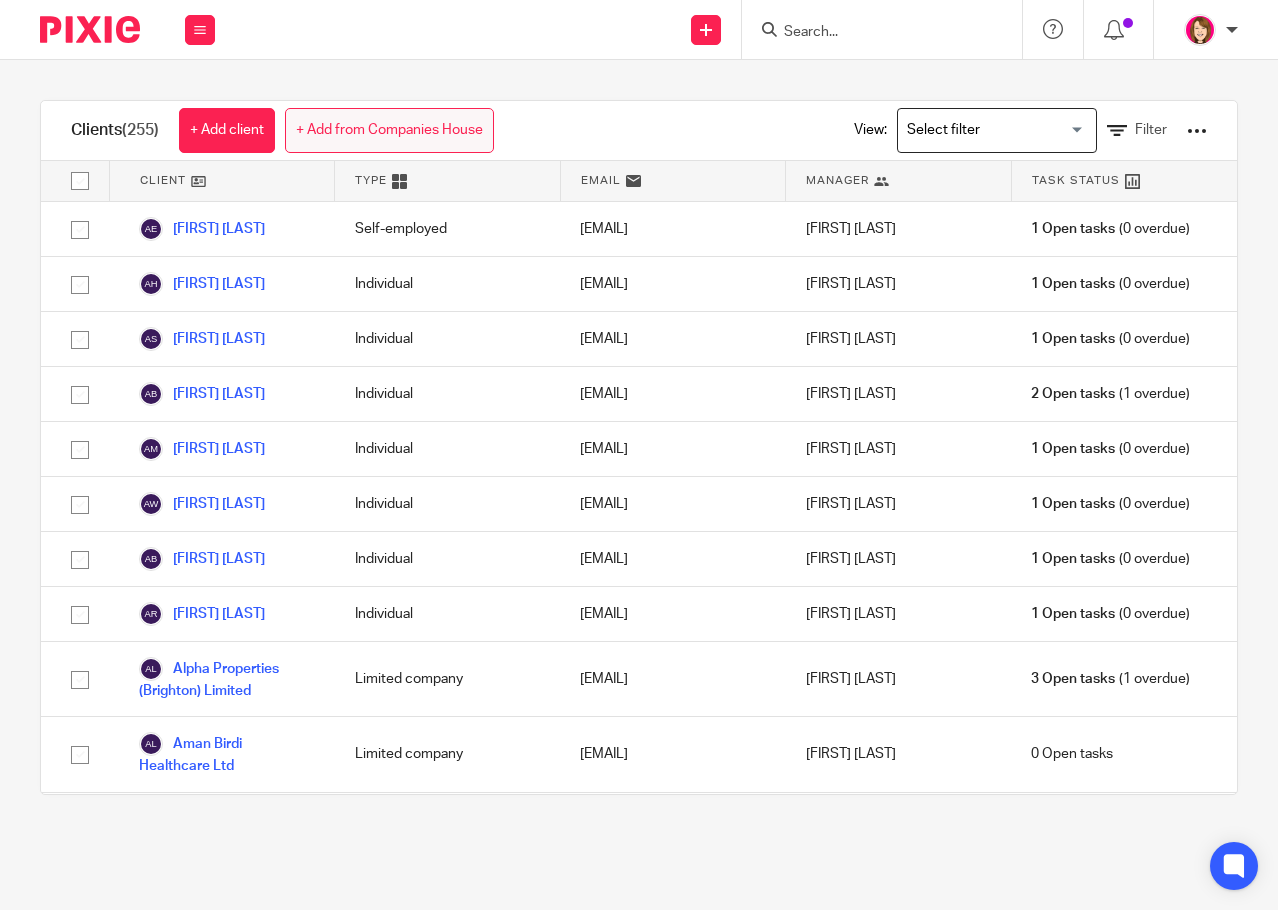click on "+ Add from Companies House" at bounding box center (389, 130) 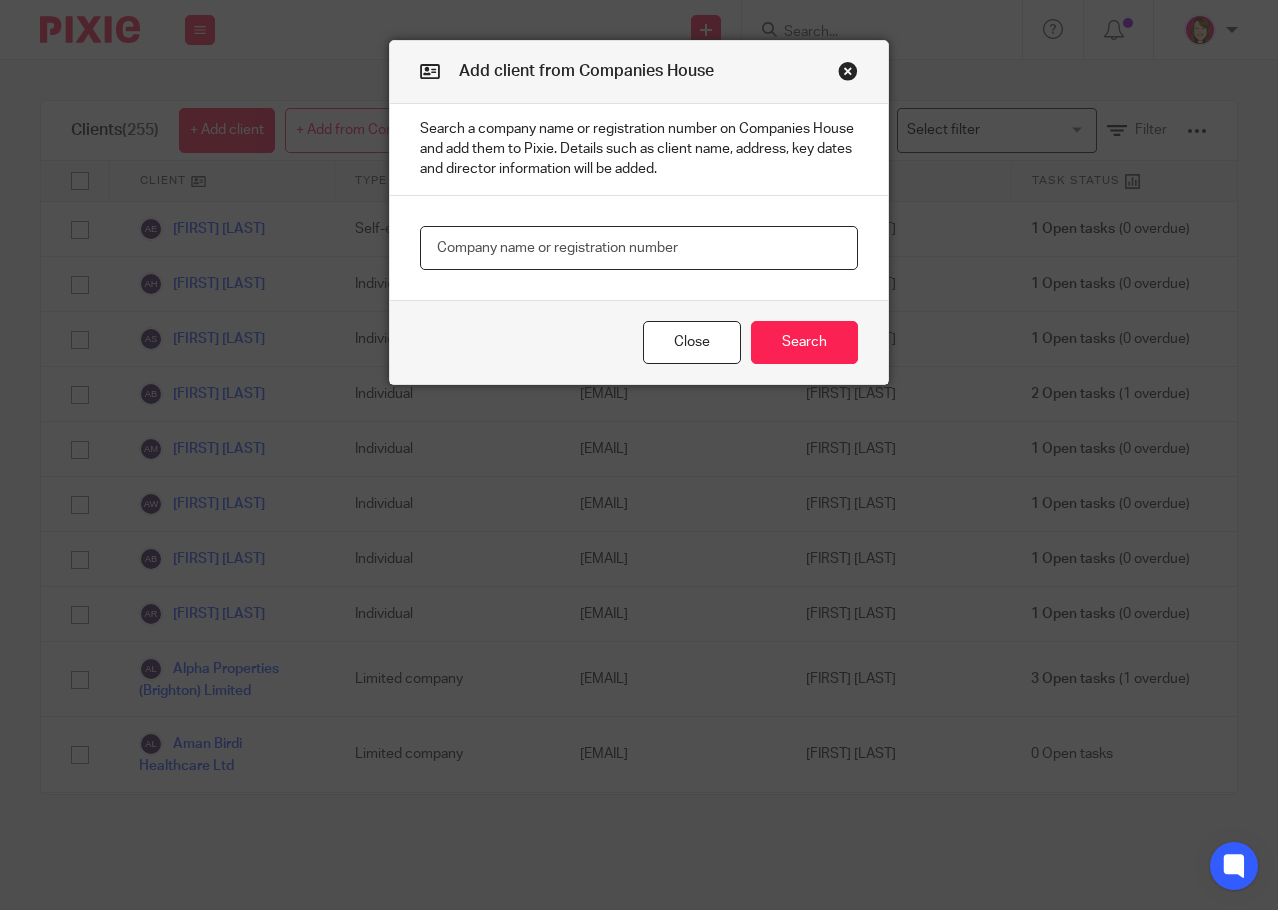 click at bounding box center [639, 248] 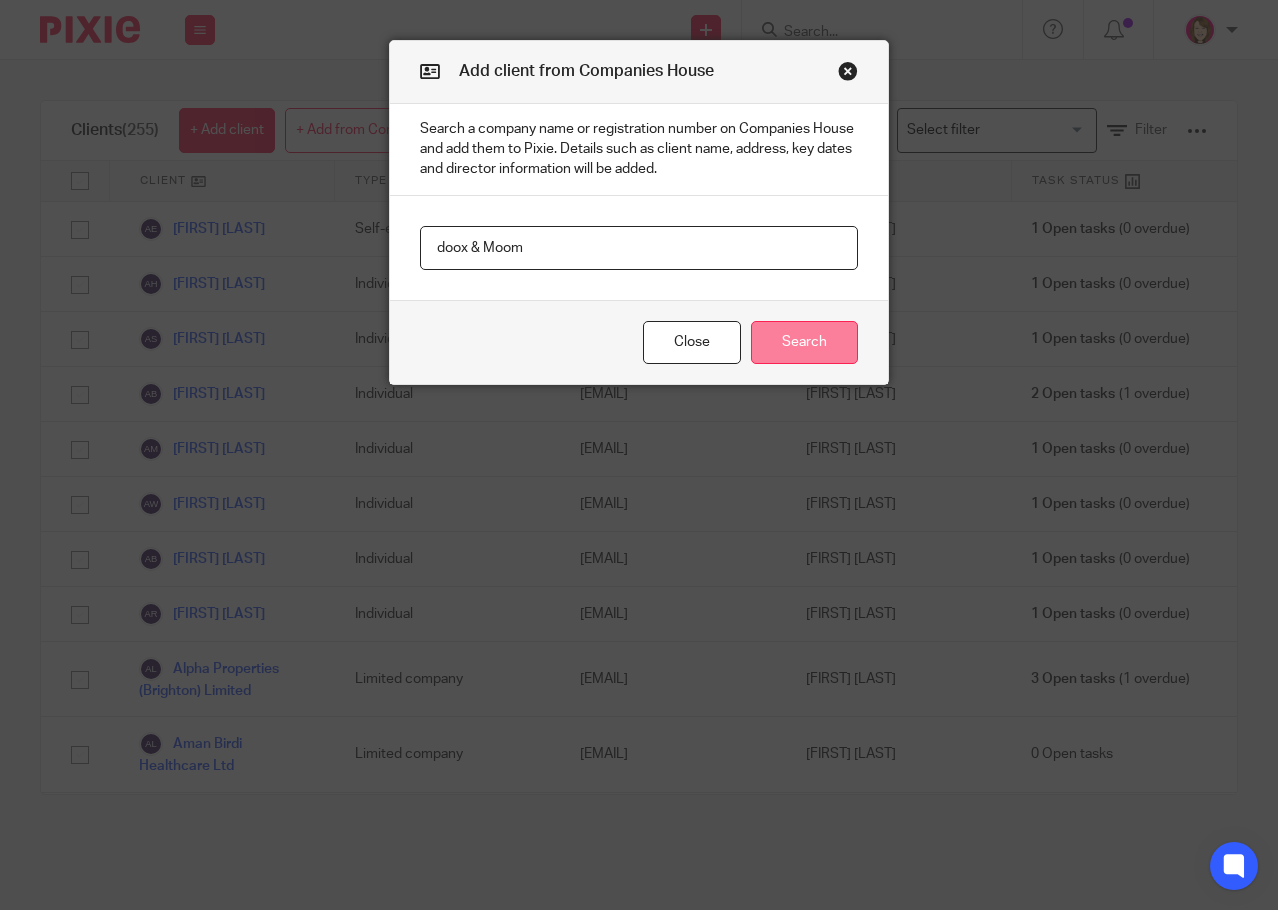 type on "doox & Moom" 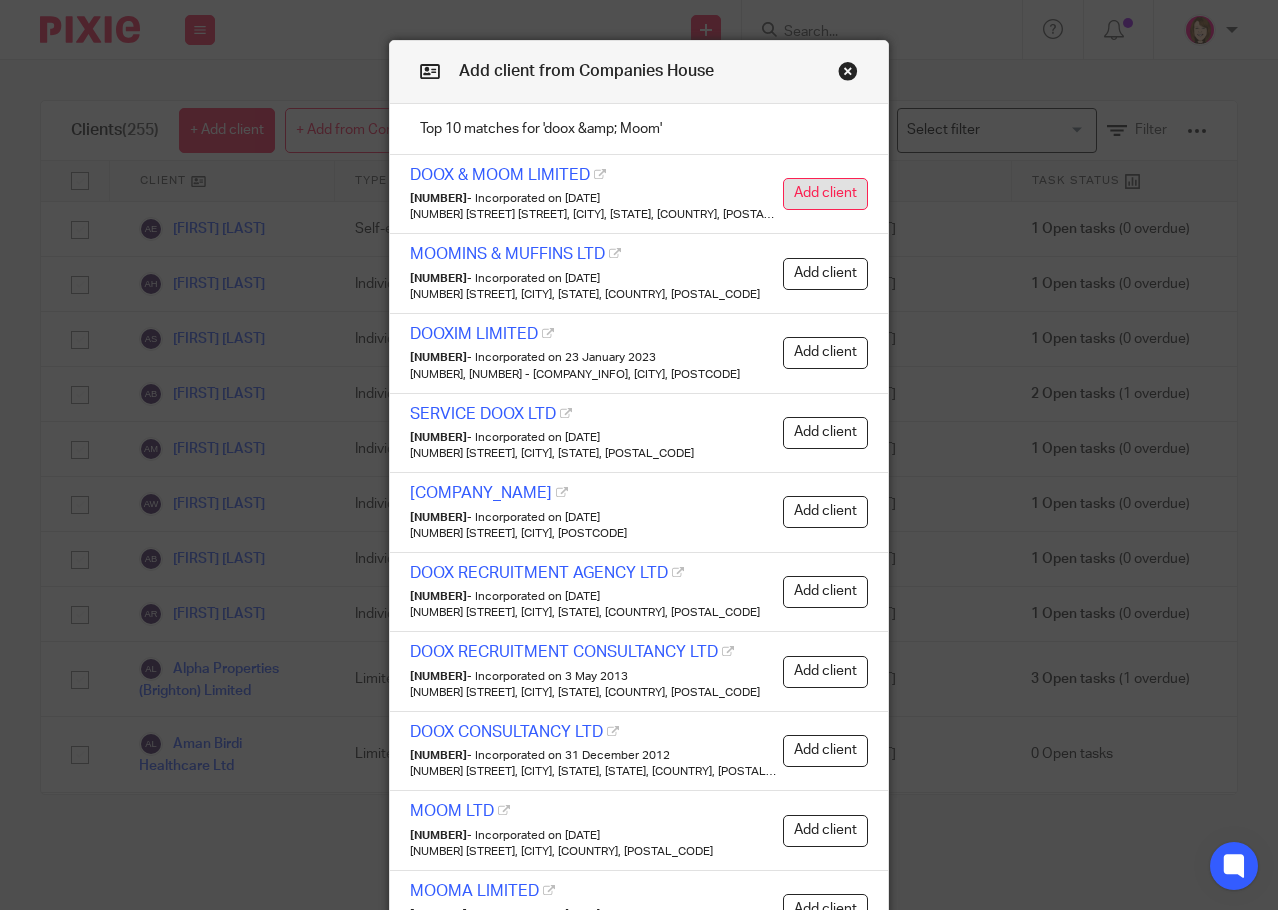 click on "Add client" at bounding box center (825, 194) 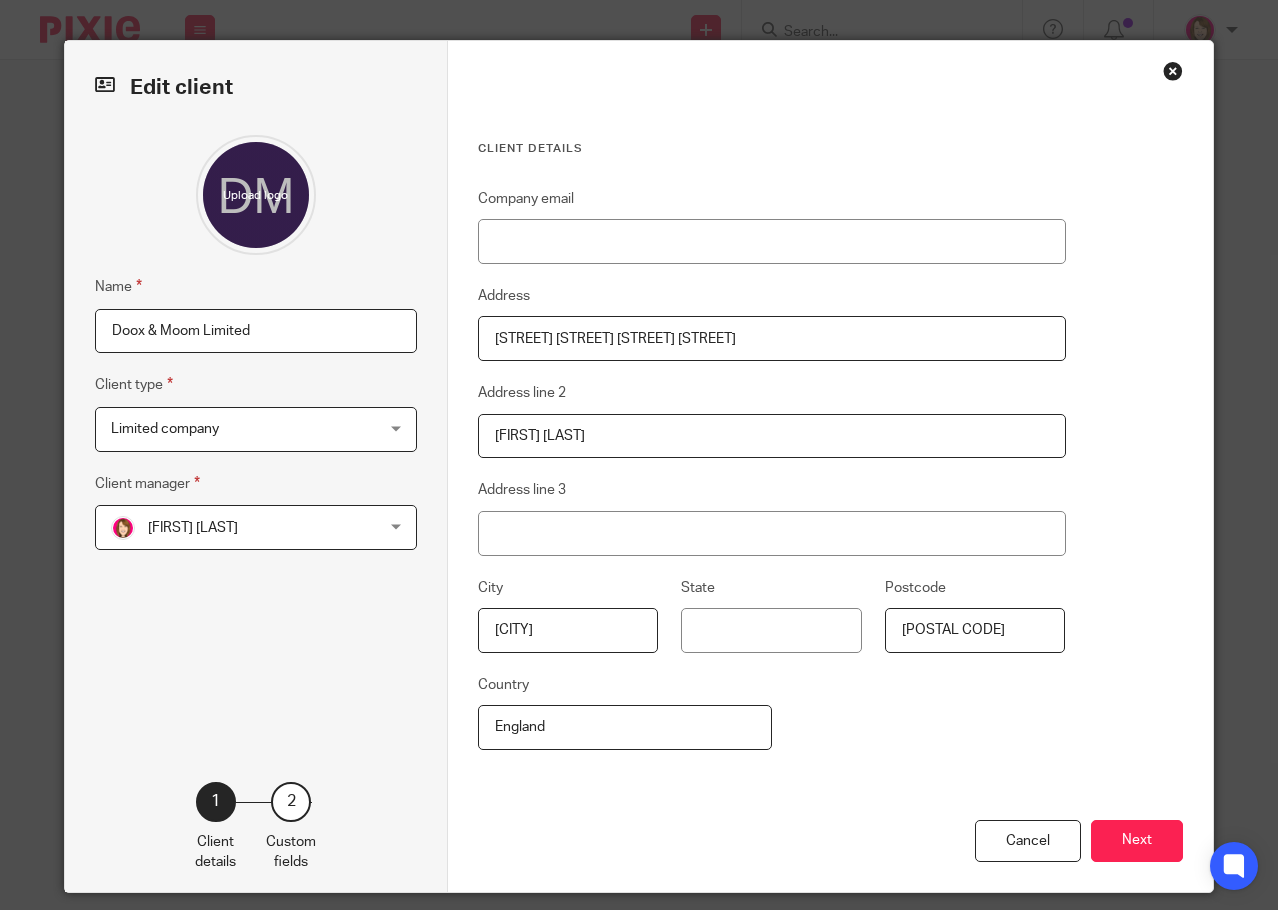 scroll, scrollTop: 0, scrollLeft: 0, axis: both 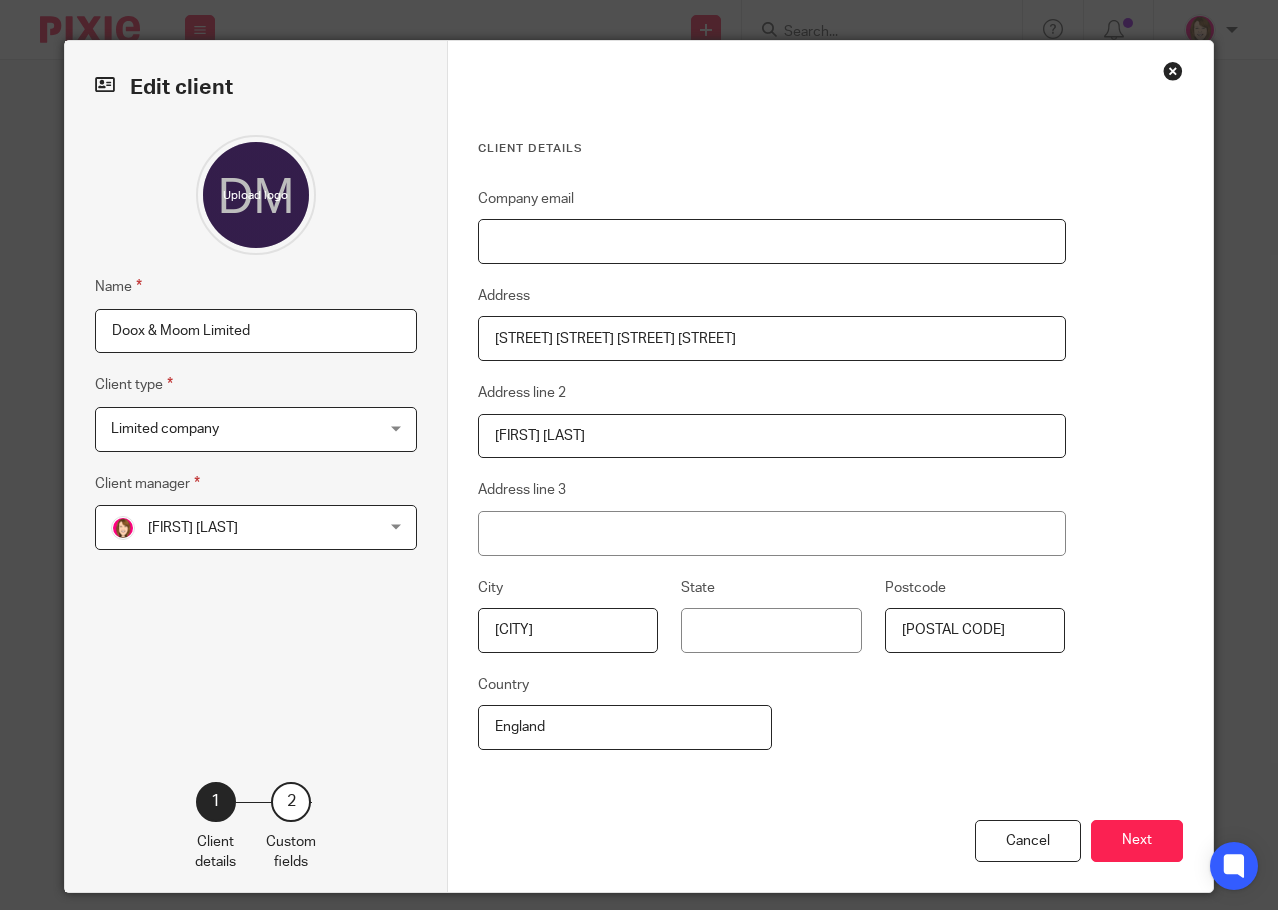 click on "Company email" at bounding box center [772, 241] 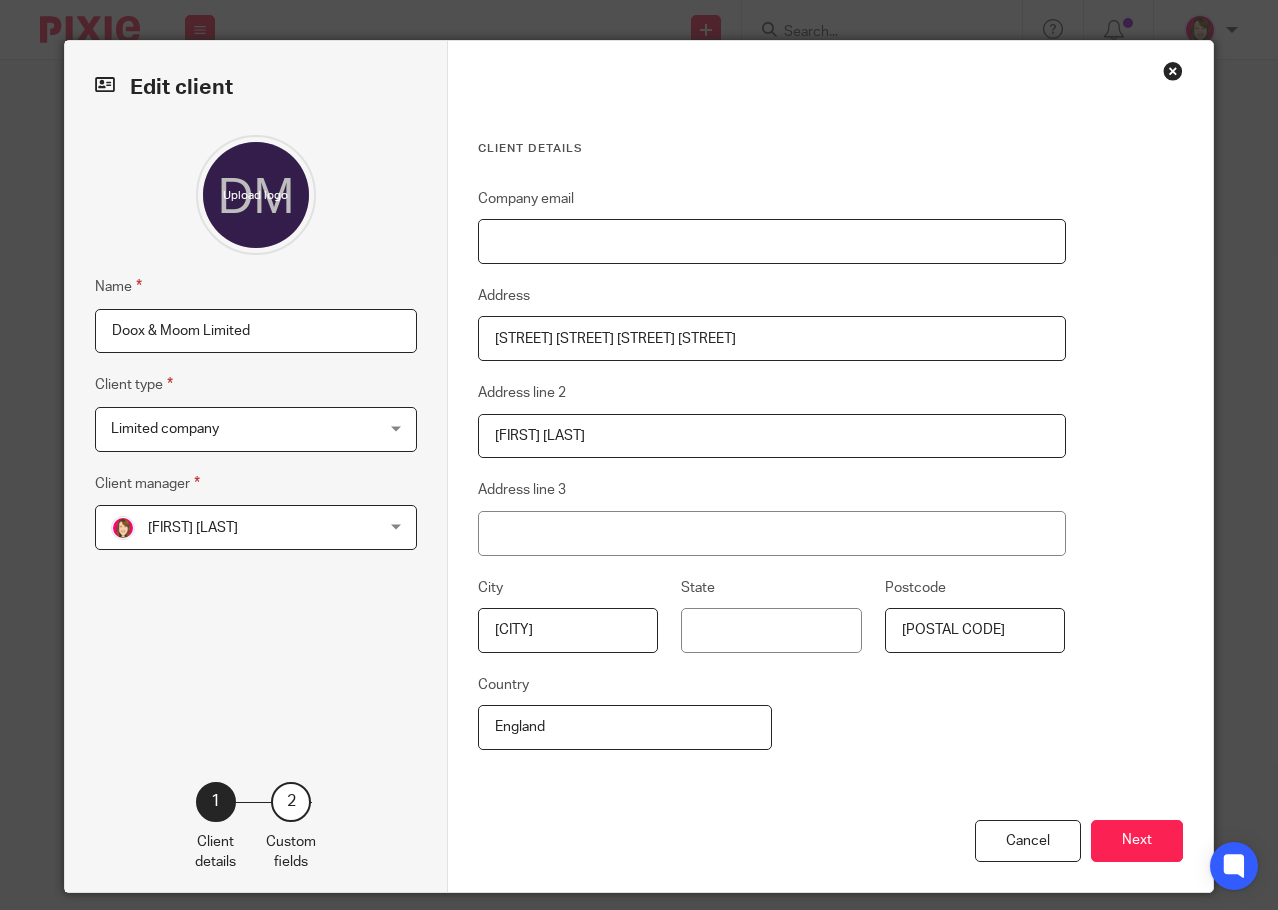 drag, startPoint x: 516, startPoint y: 238, endPoint x: 499, endPoint y: 238, distance: 17 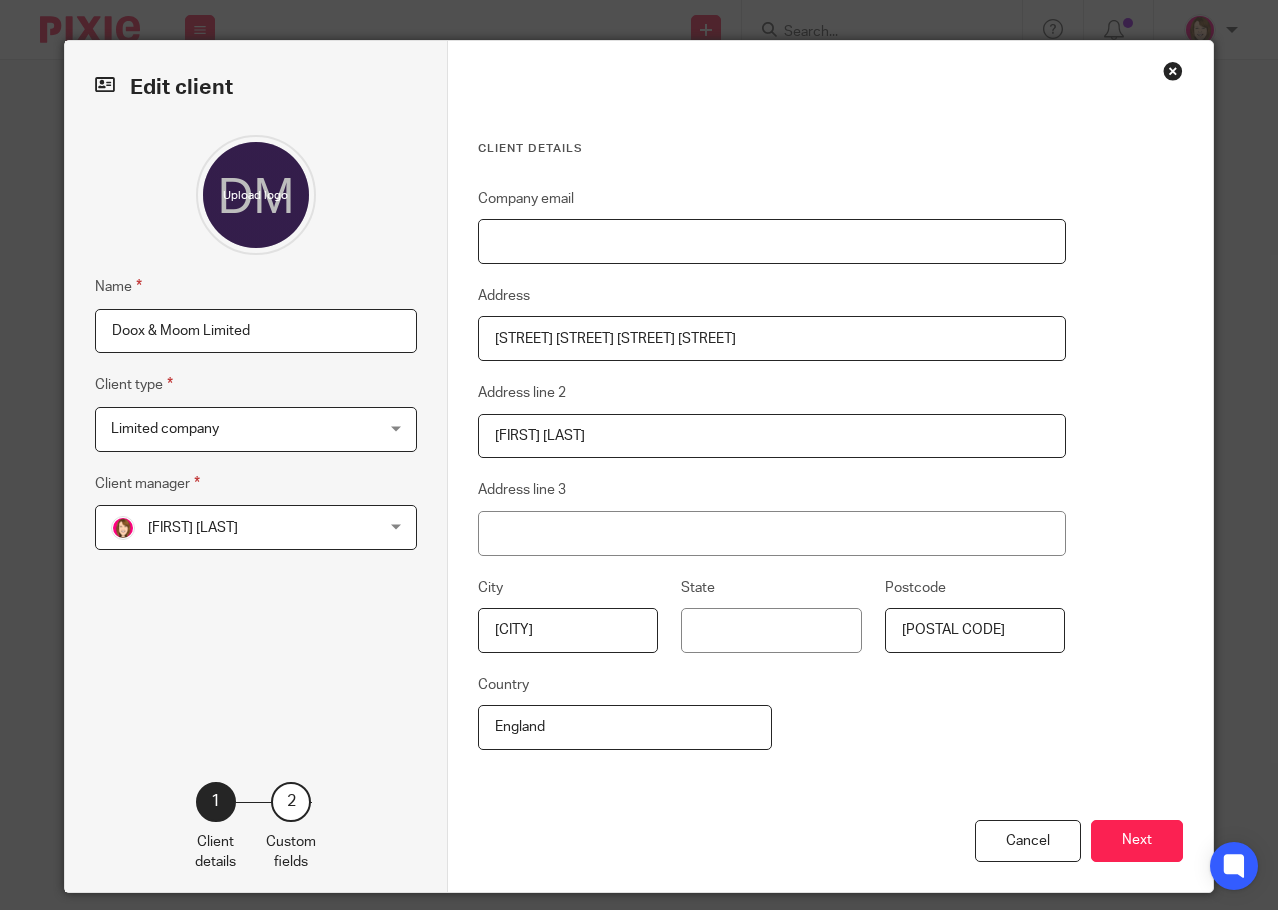 paste on "[EMAIL]" 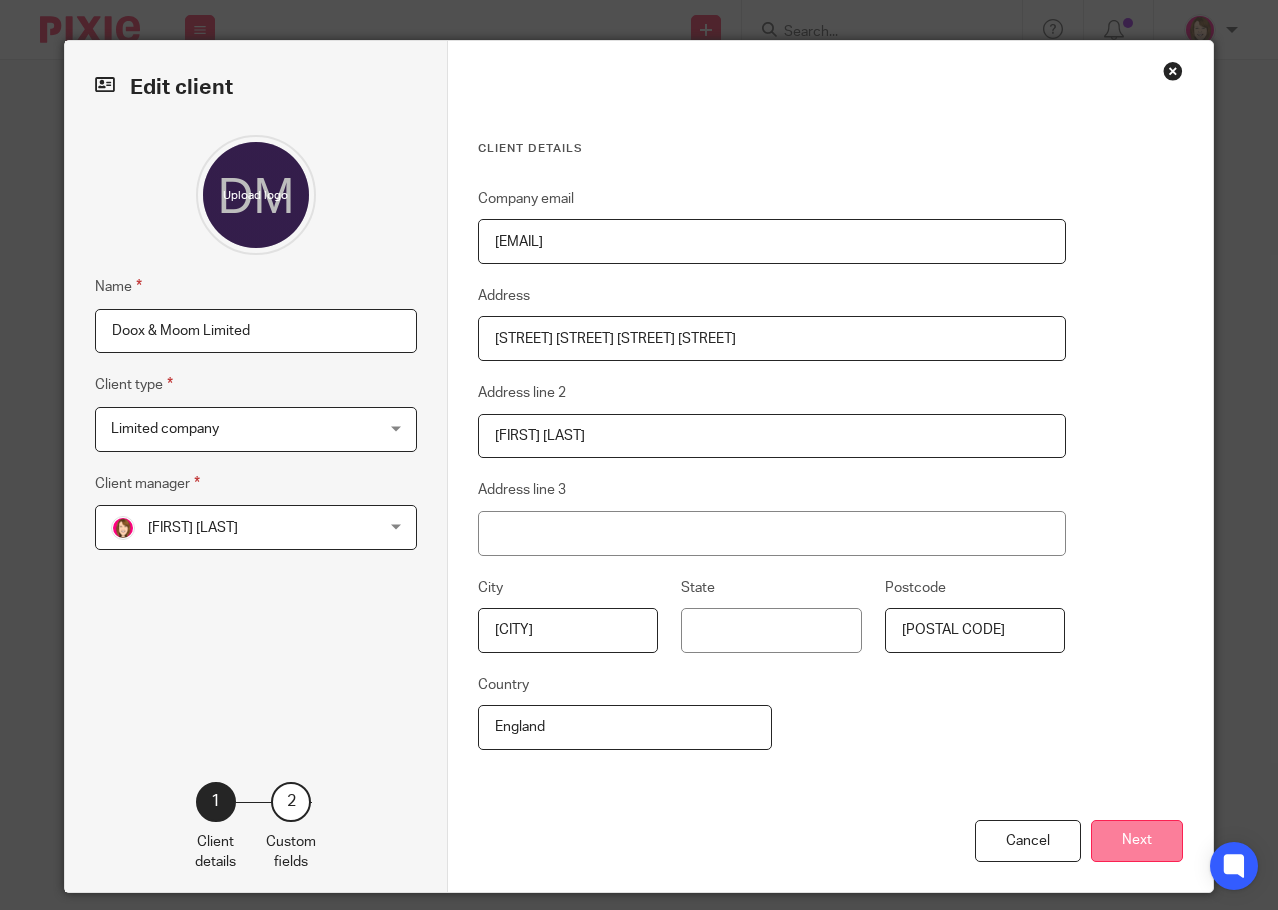 type on "[EMAIL]" 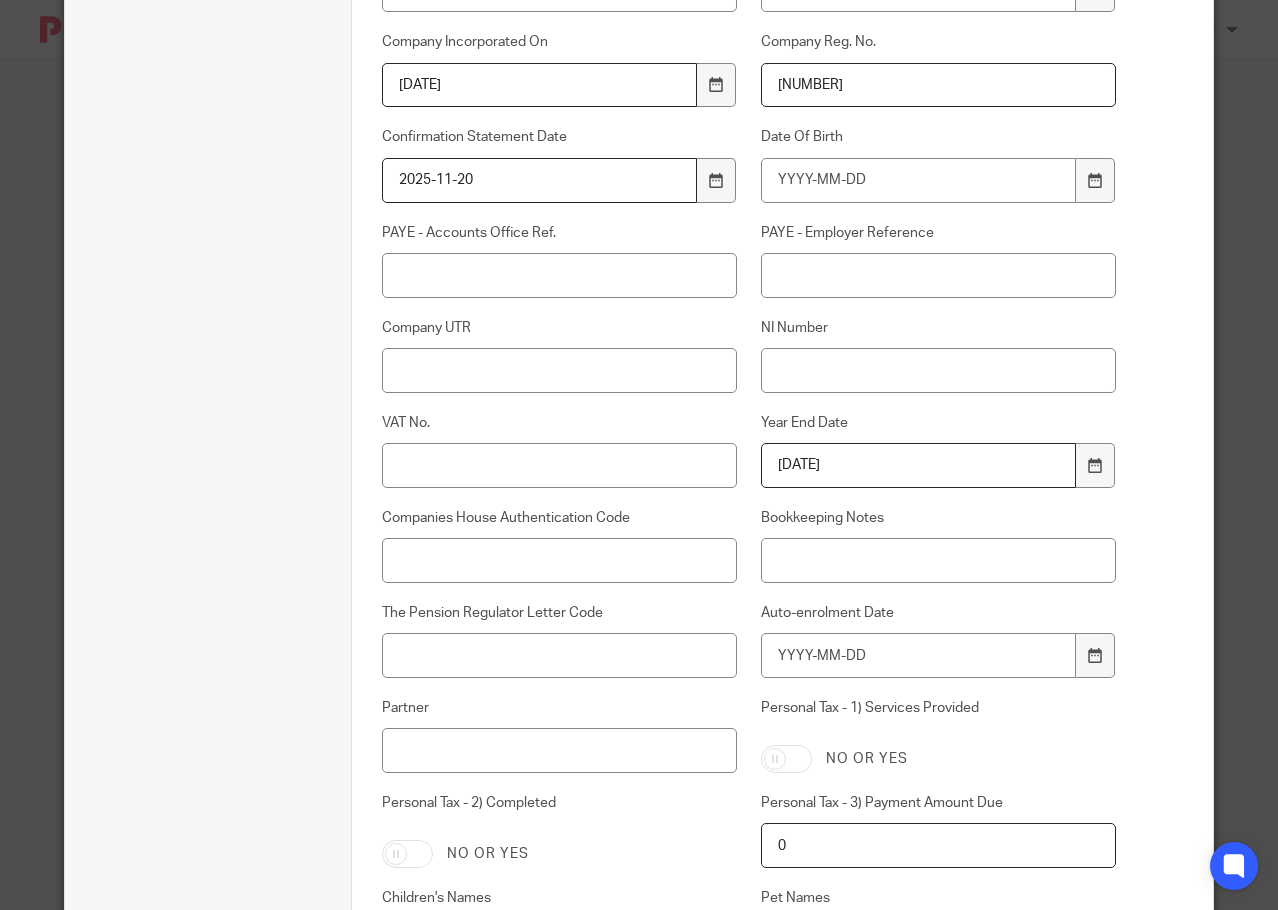 scroll, scrollTop: 400, scrollLeft: 0, axis: vertical 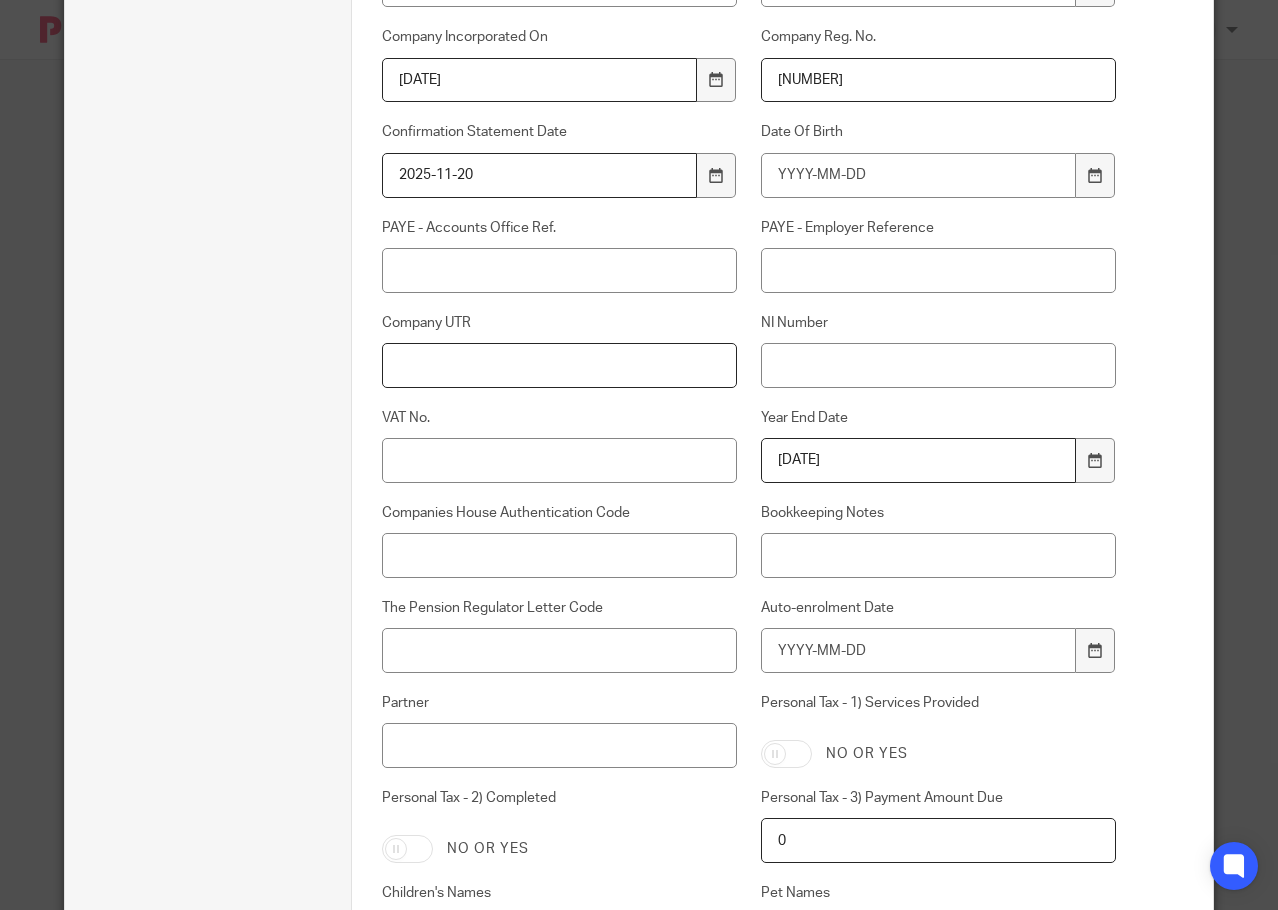 drag, startPoint x: 490, startPoint y: 365, endPoint x: 508, endPoint y: 360, distance: 18.681541 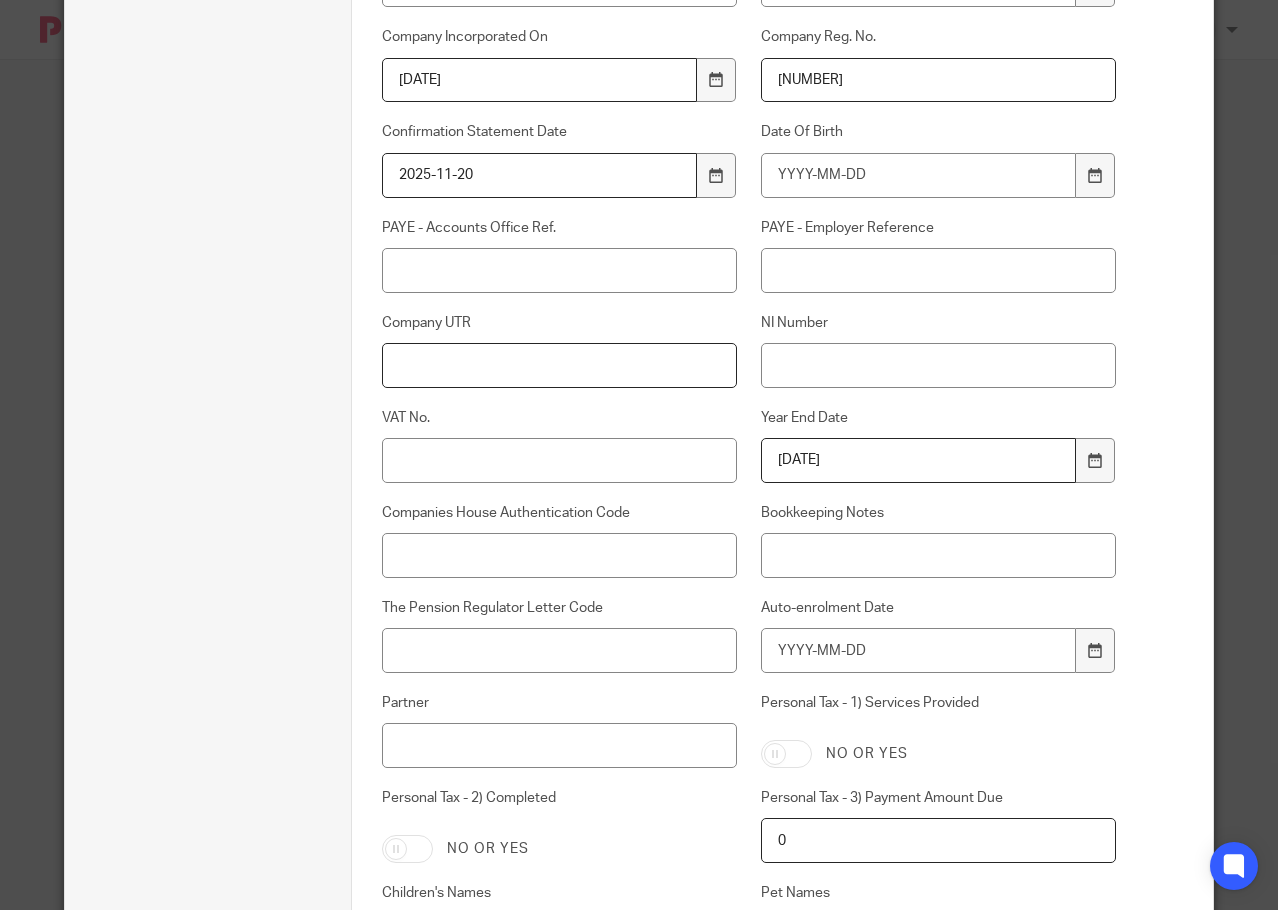 paste on "8293712987" 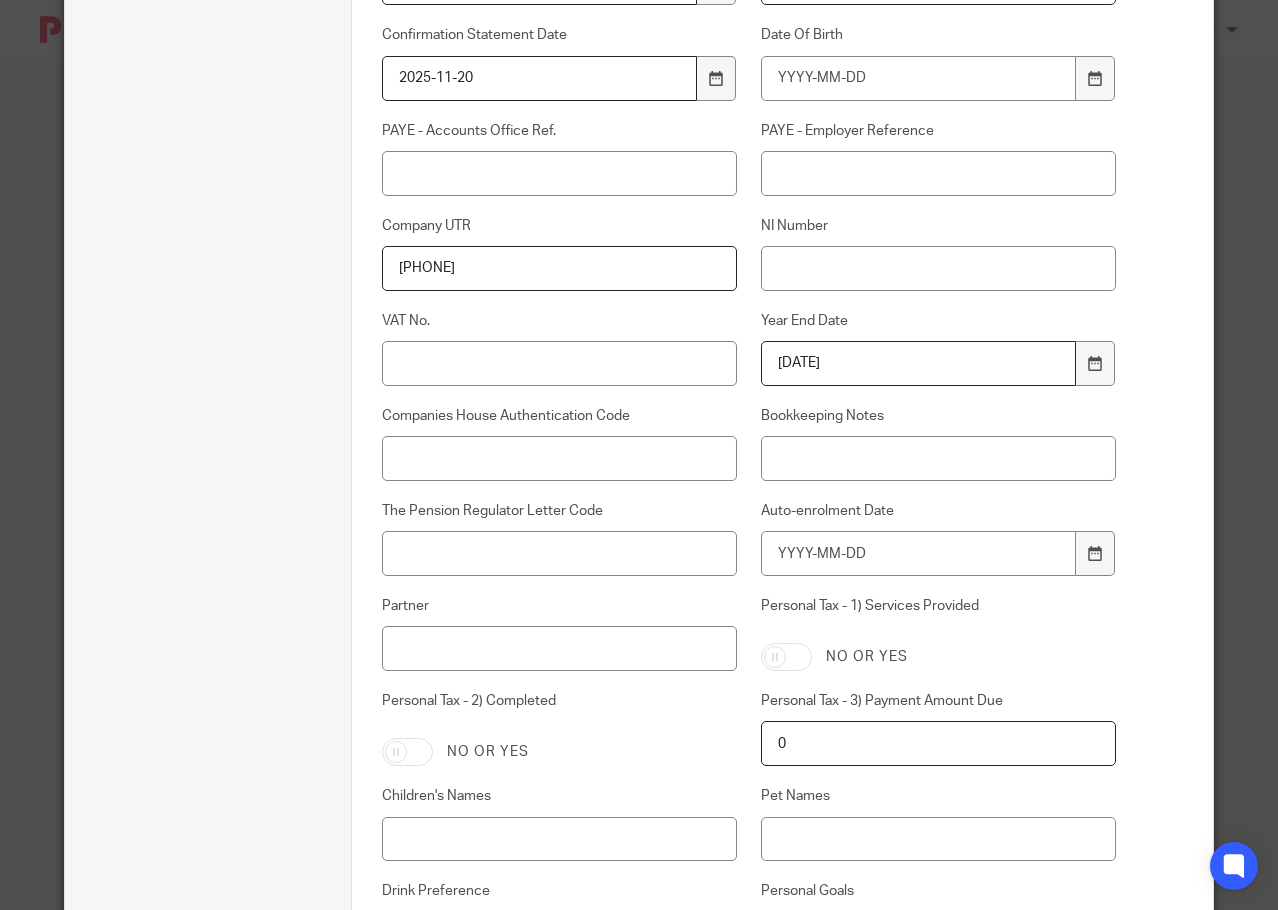 scroll, scrollTop: 500, scrollLeft: 0, axis: vertical 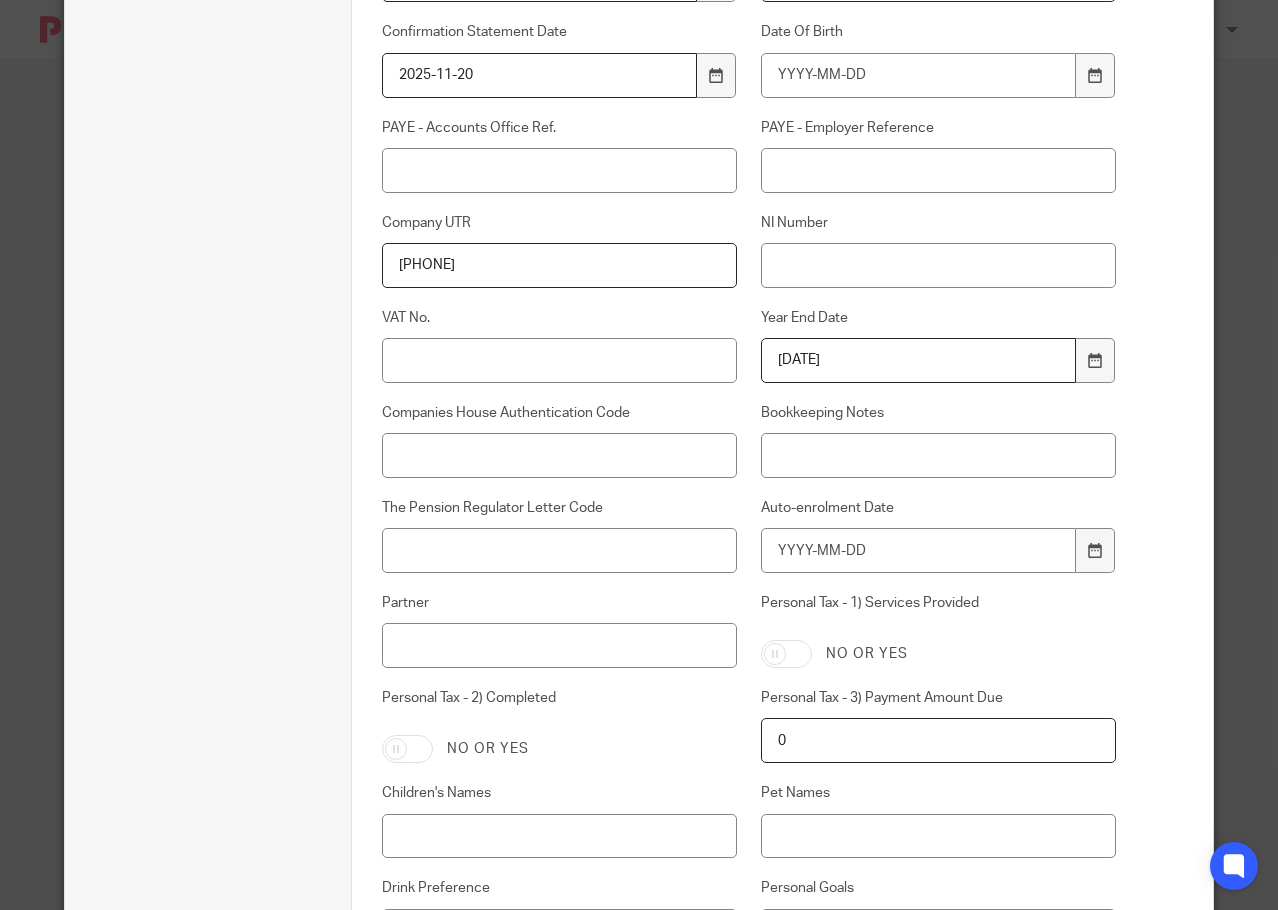 type on "8293712987" 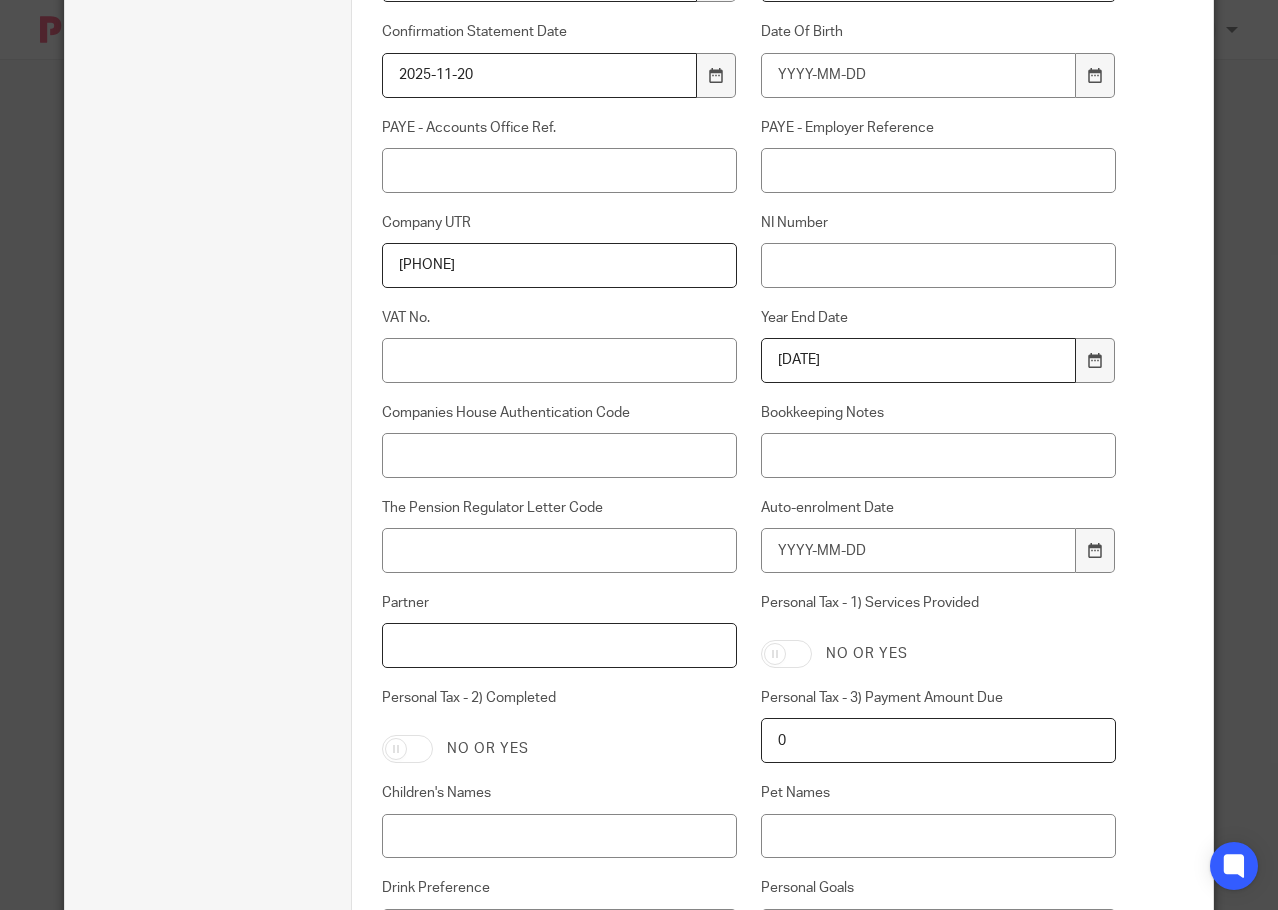 click on "Partner" at bounding box center (559, 645) 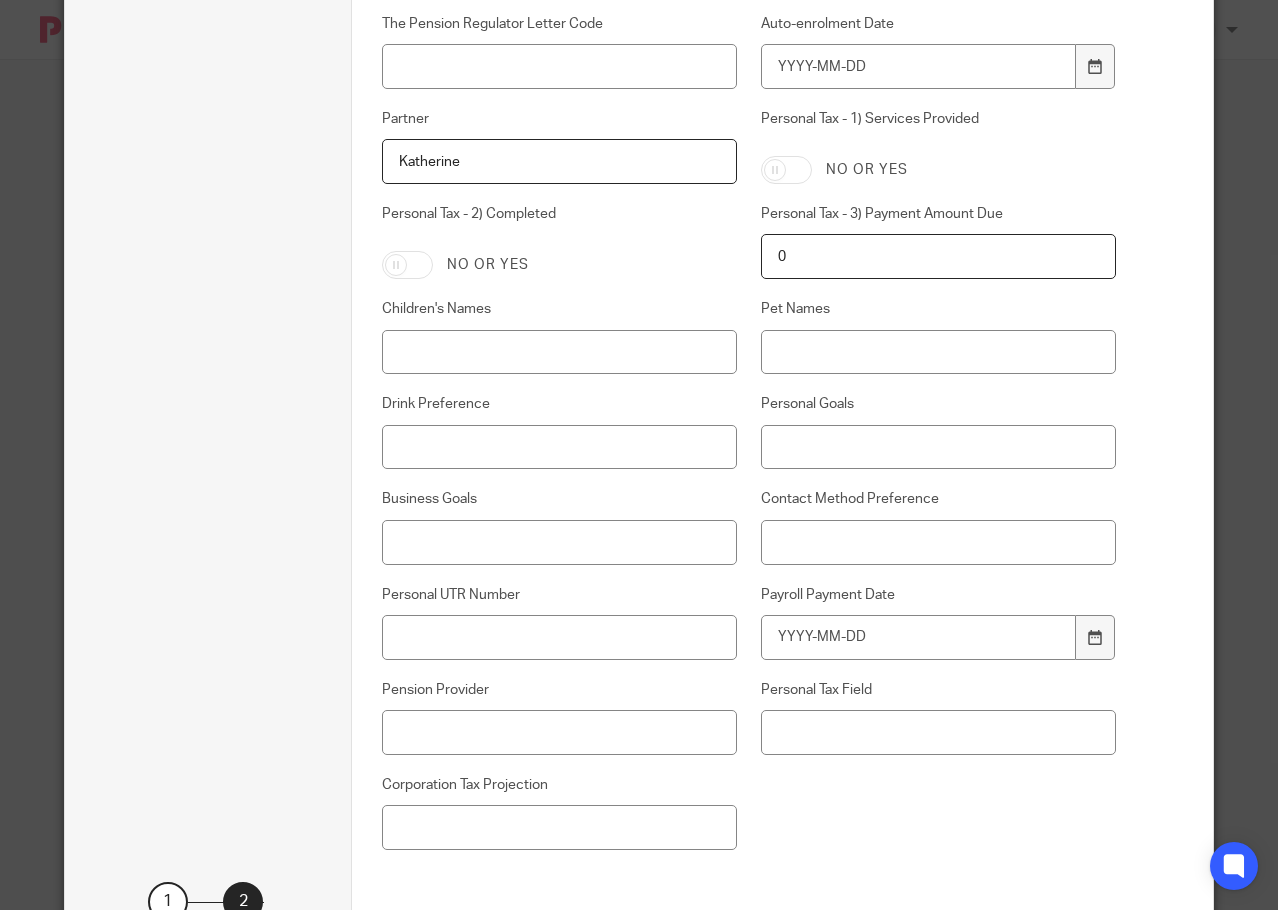 scroll, scrollTop: 1100, scrollLeft: 0, axis: vertical 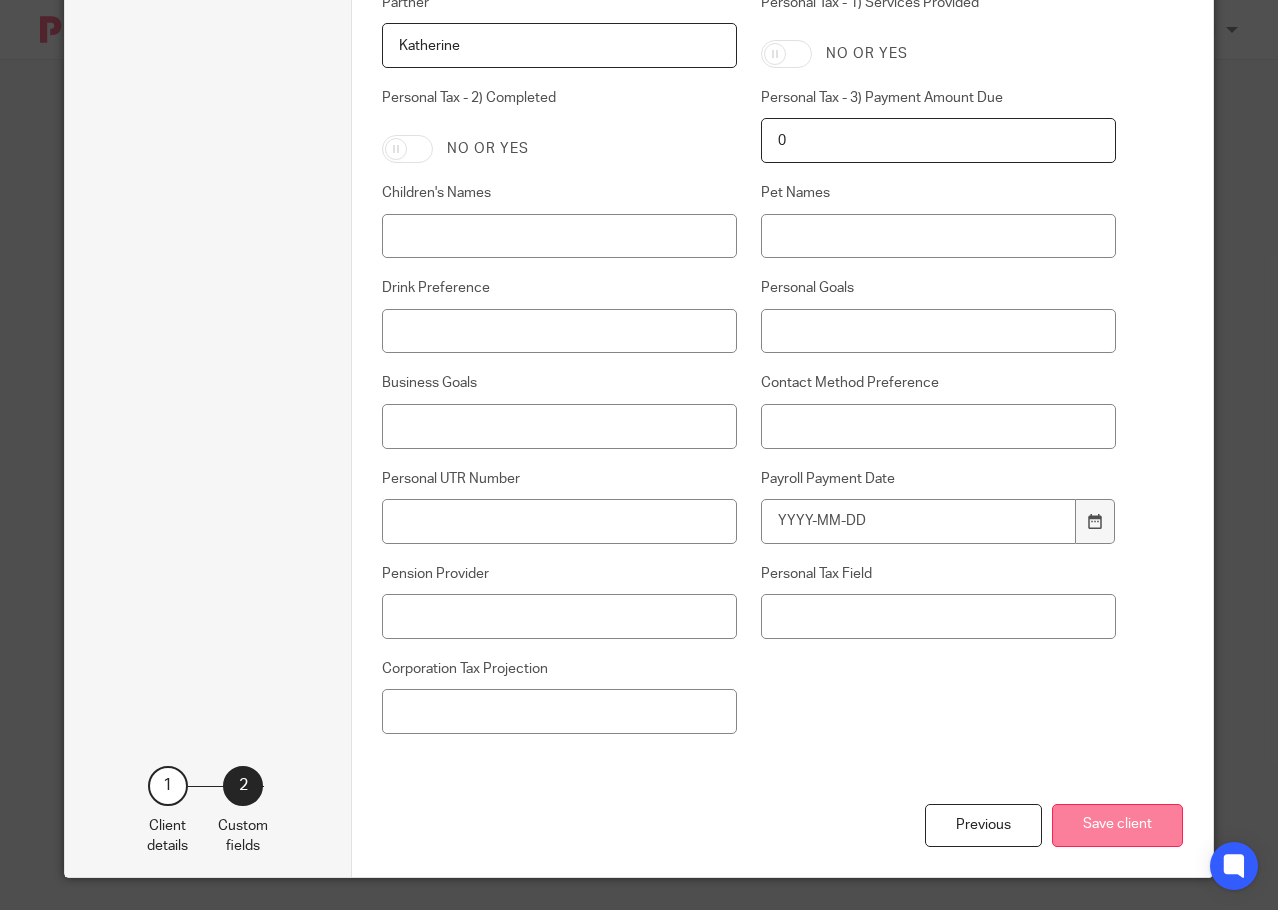 type on "Katherine" 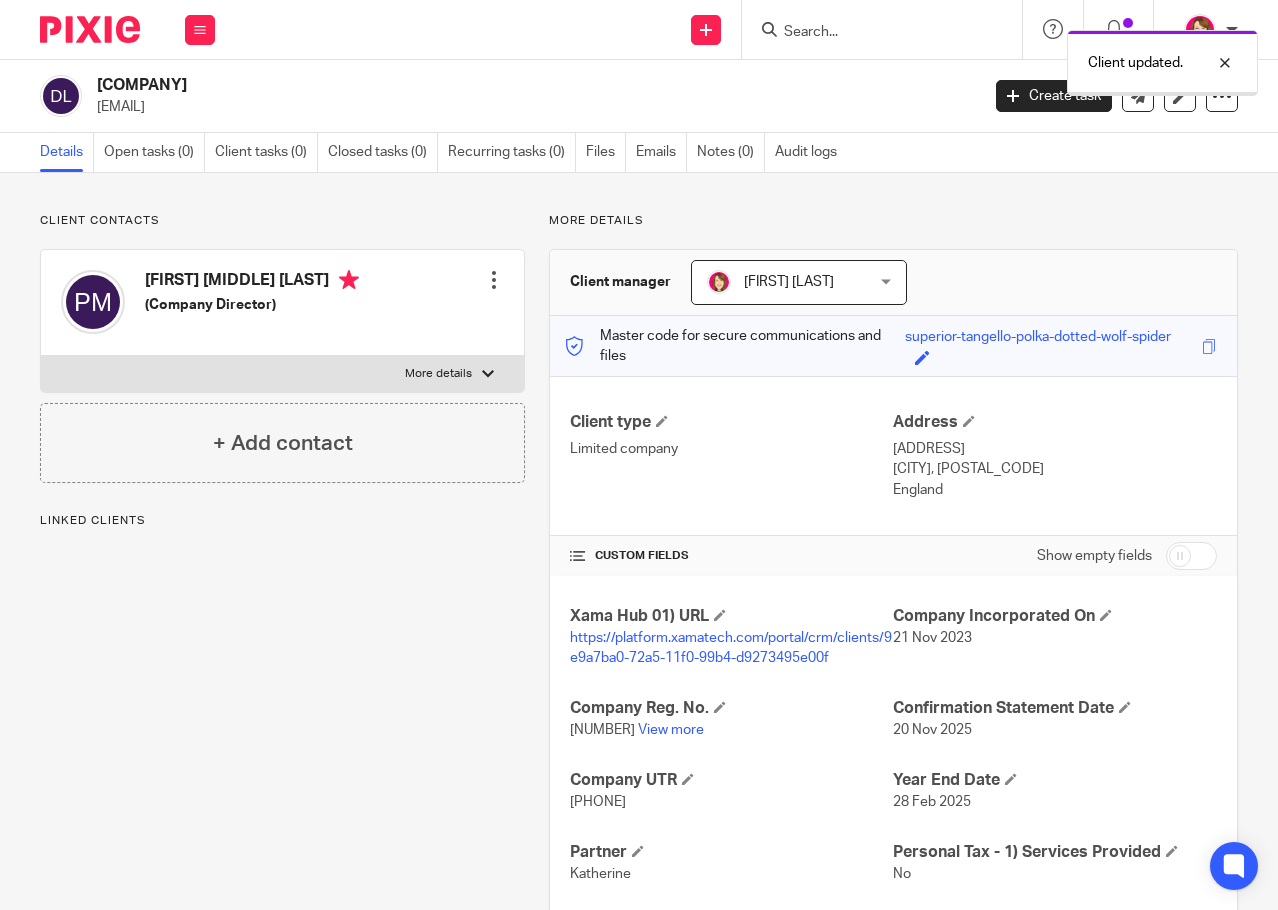 scroll, scrollTop: 0, scrollLeft: 0, axis: both 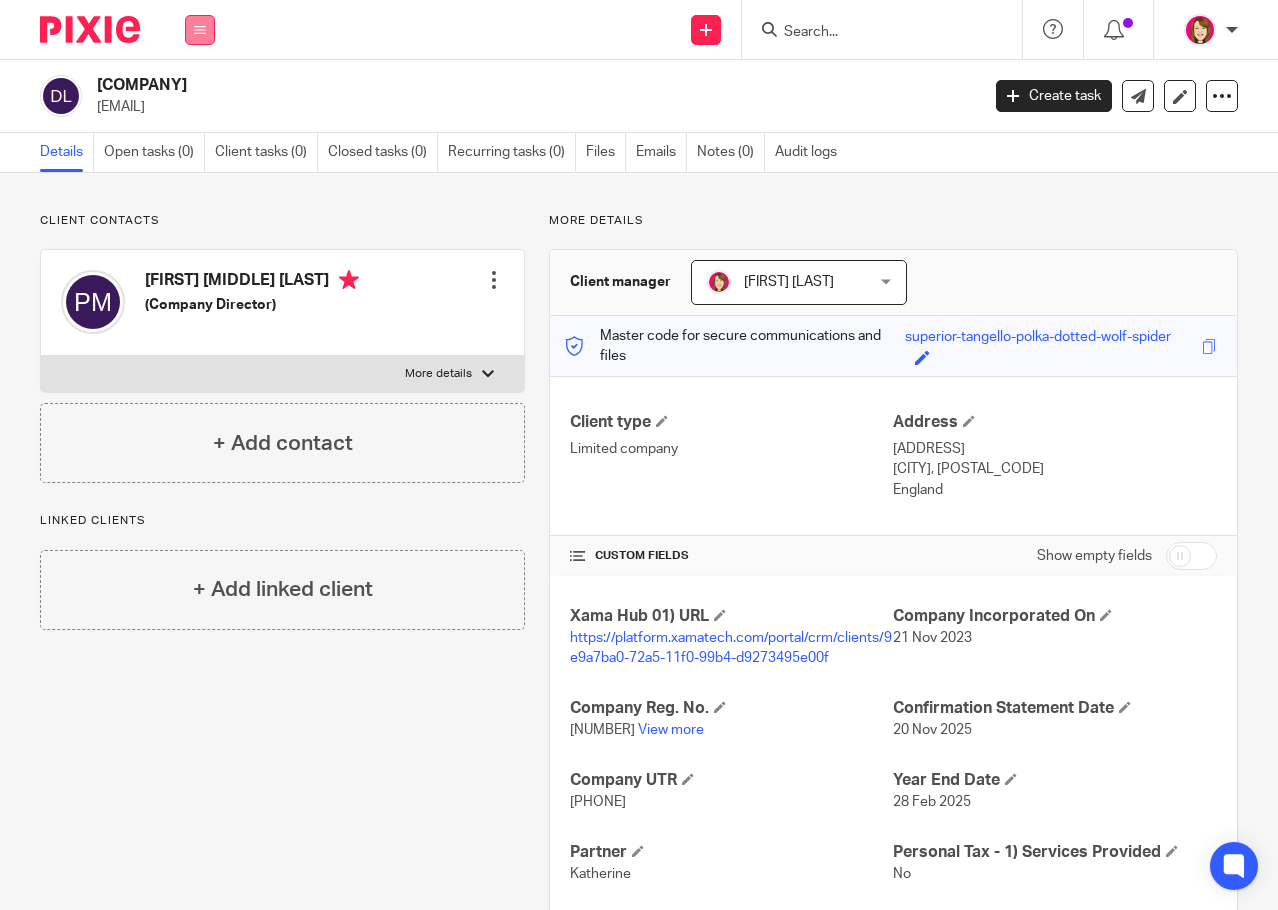 click at bounding box center (200, 30) 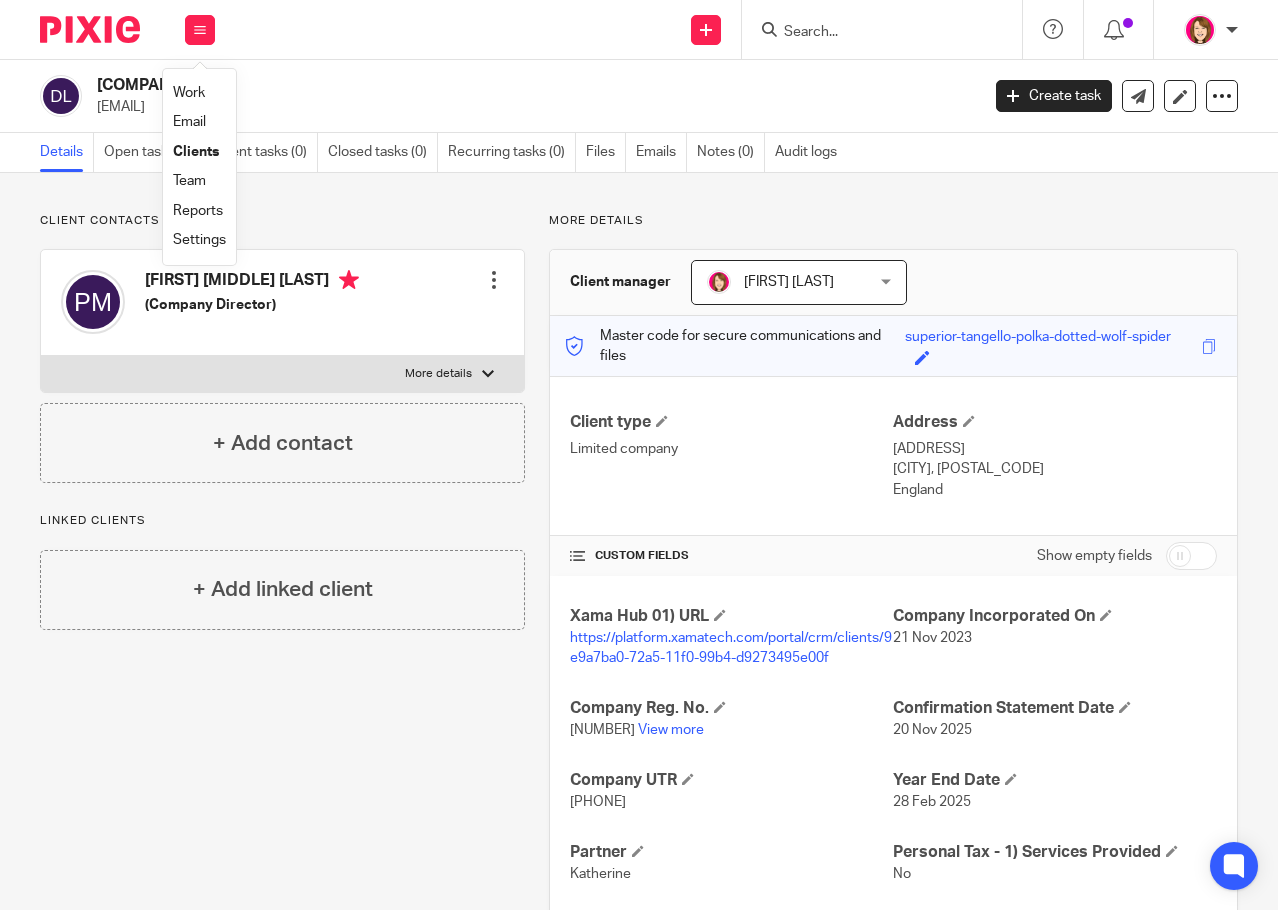 click on "Clients" at bounding box center (196, 152) 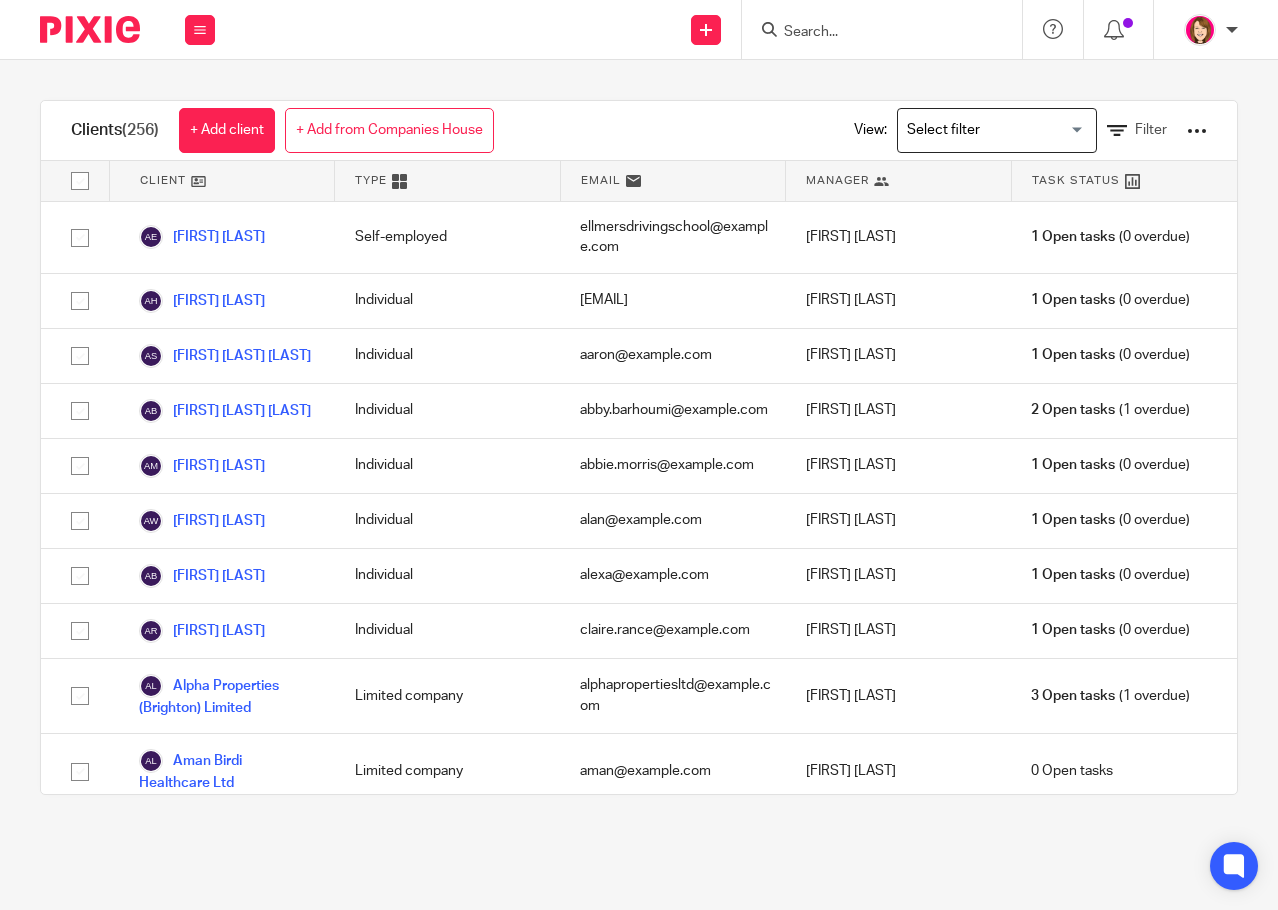 scroll, scrollTop: 0, scrollLeft: 0, axis: both 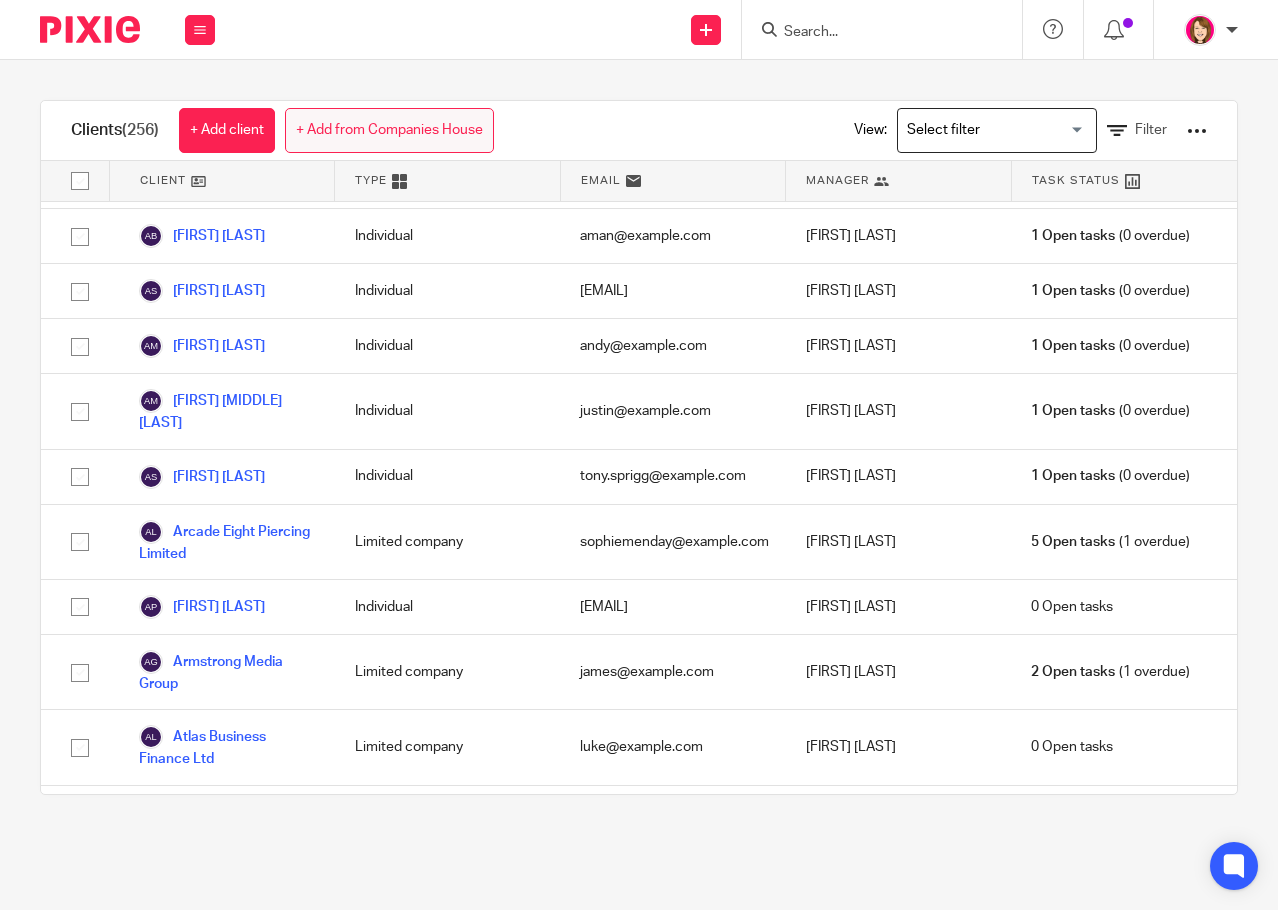 drag, startPoint x: 317, startPoint y: 128, endPoint x: 411, endPoint y: 187, distance: 110.98198 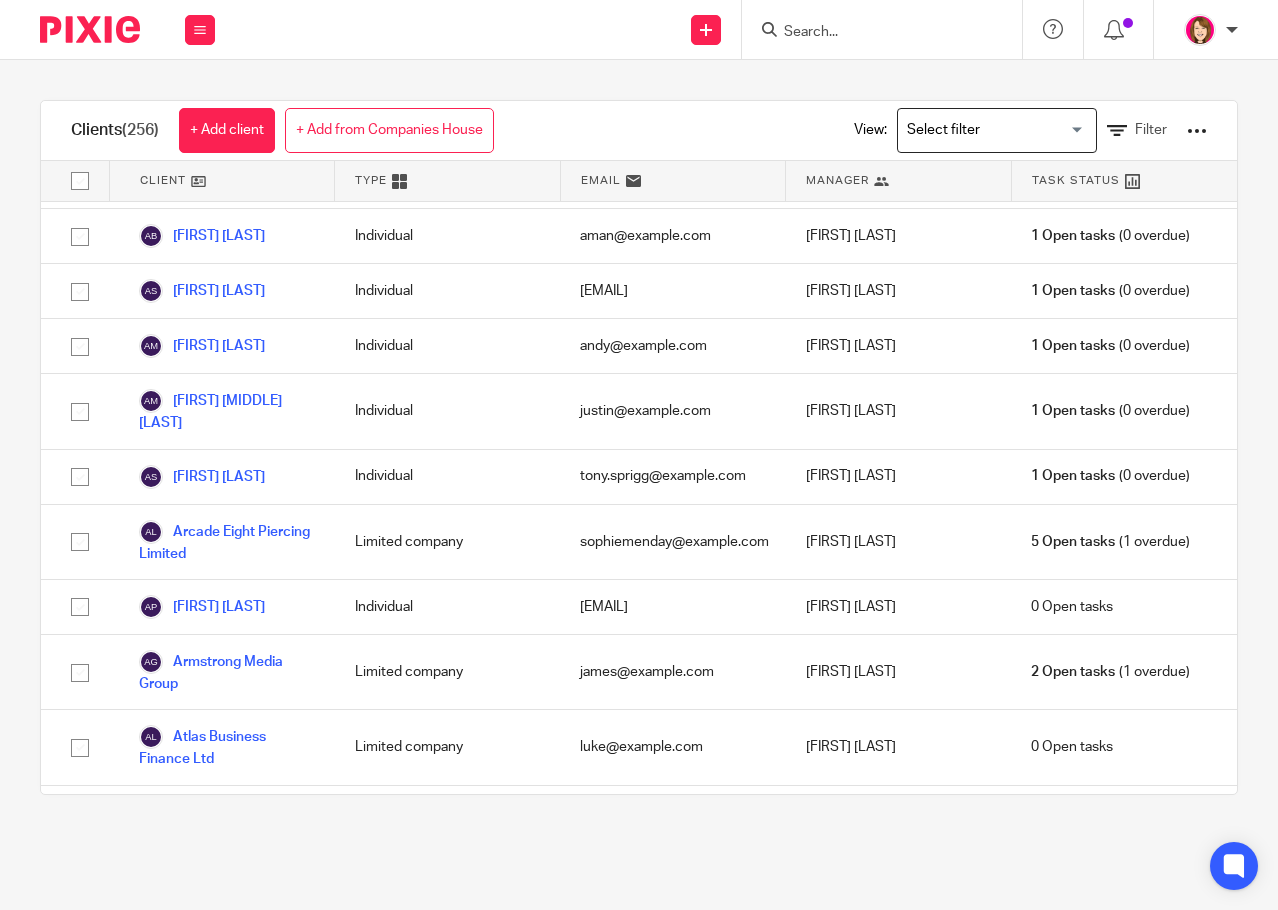 click on "+ Add from Companies House" at bounding box center (389, 130) 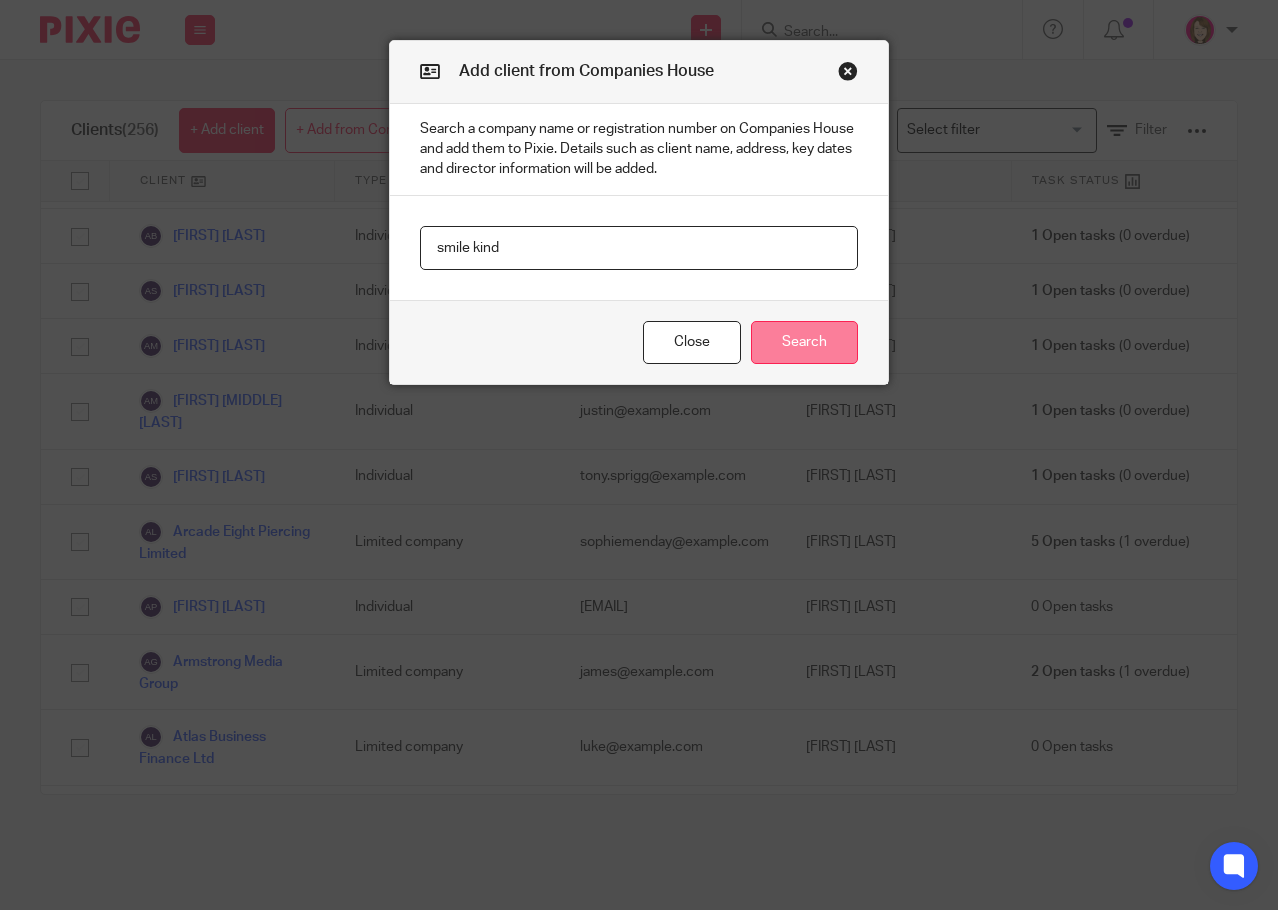 type on "smile kind" 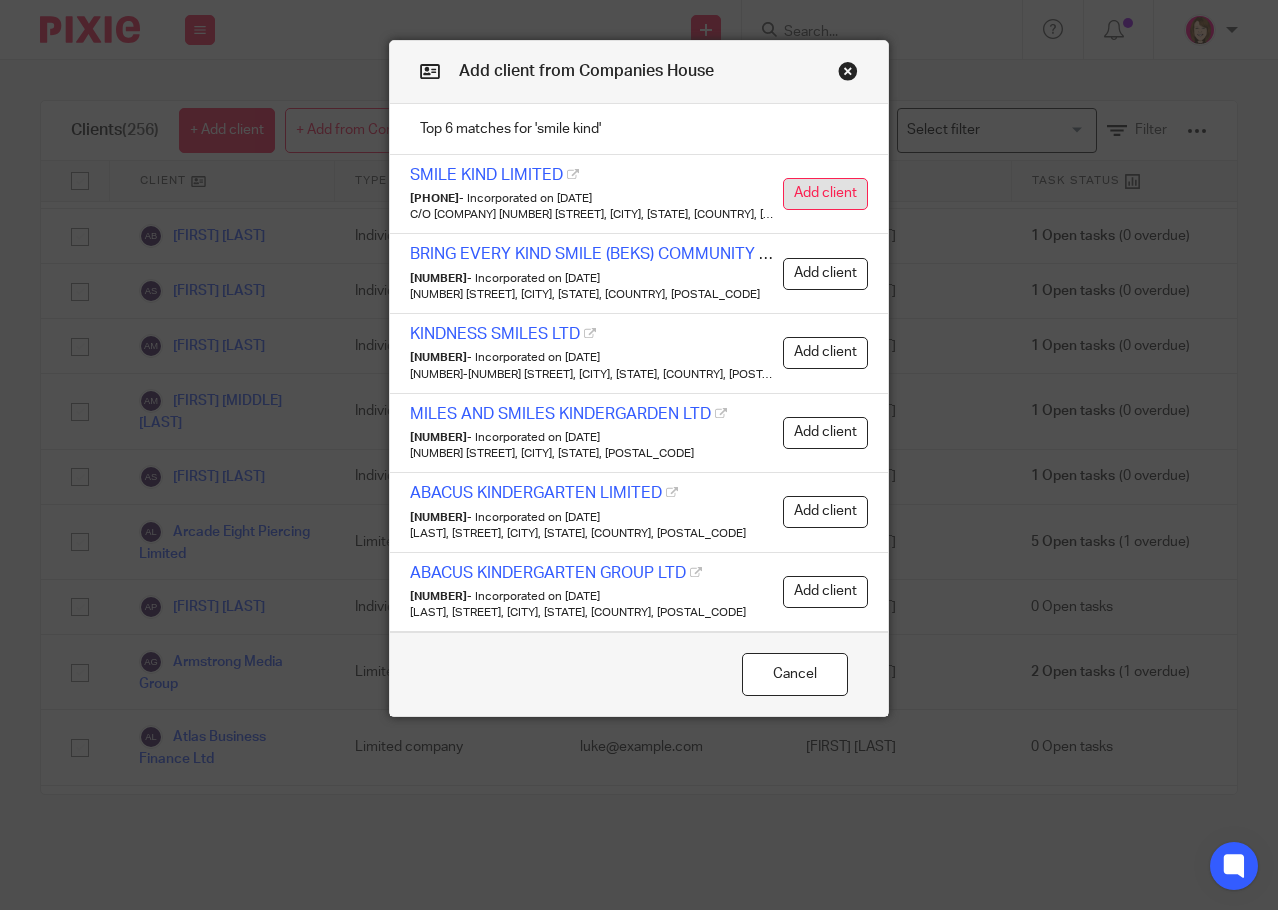 click on "Add client" at bounding box center (825, 194) 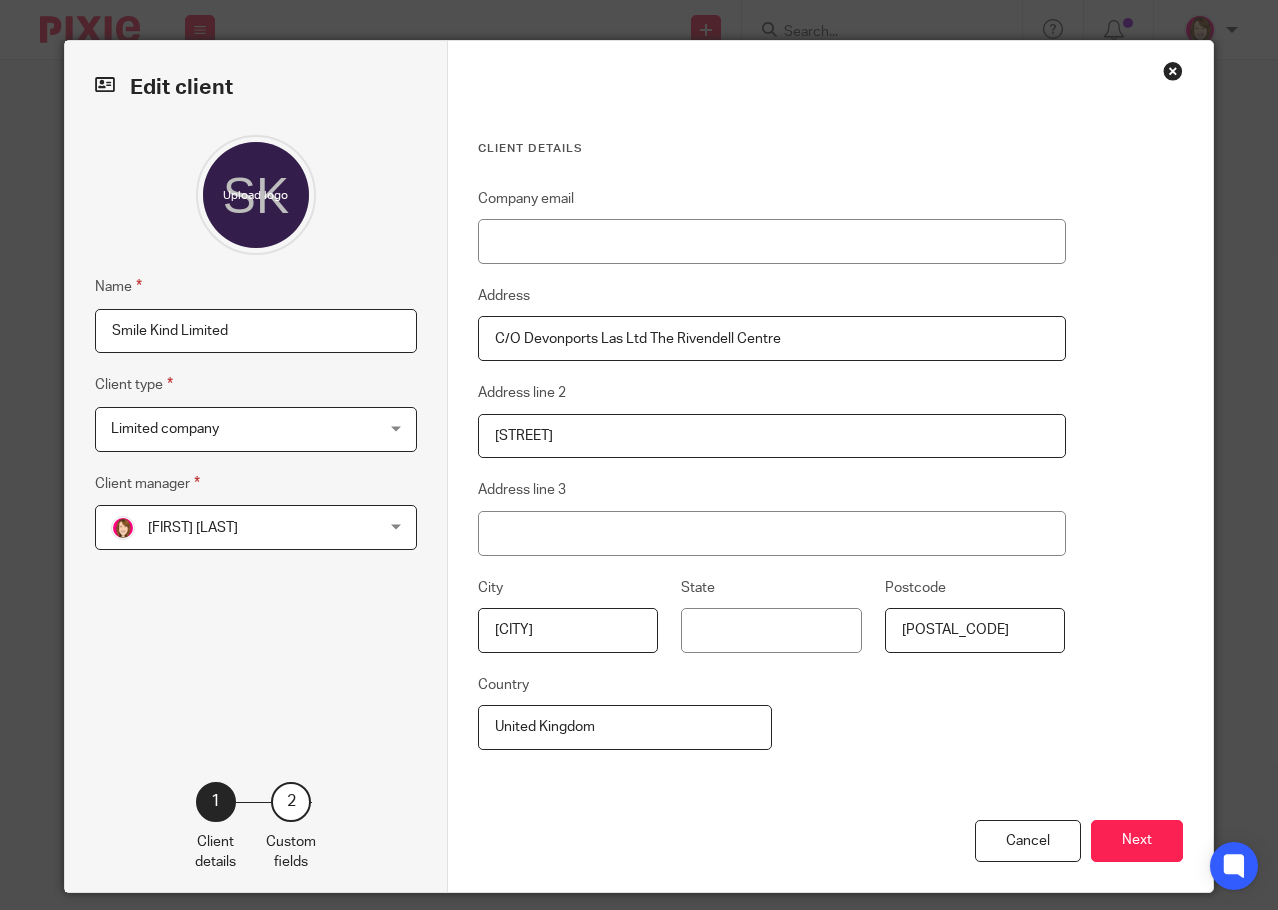 scroll, scrollTop: 0, scrollLeft: 0, axis: both 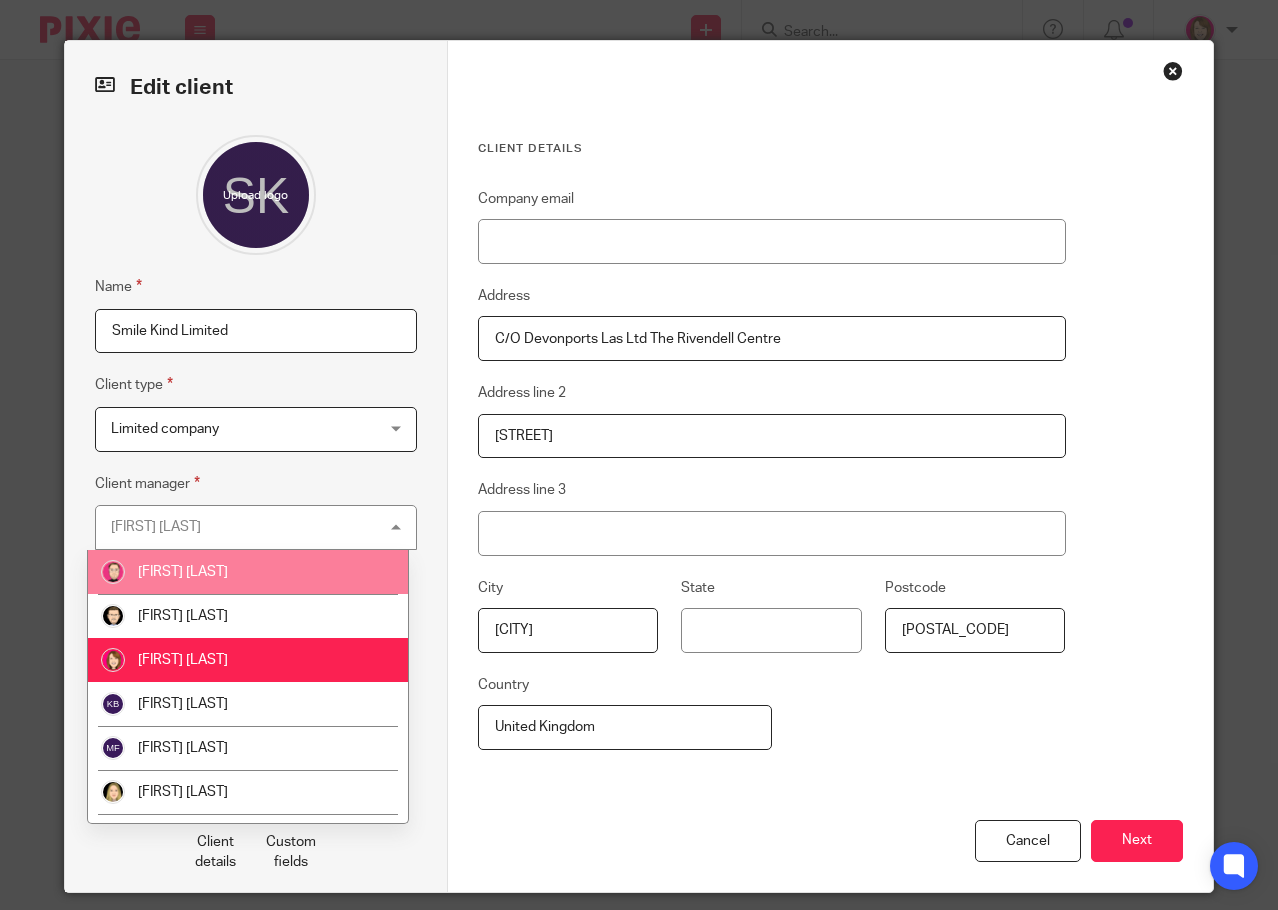 click on "[FIRST] [LAST]" at bounding box center (248, 572) 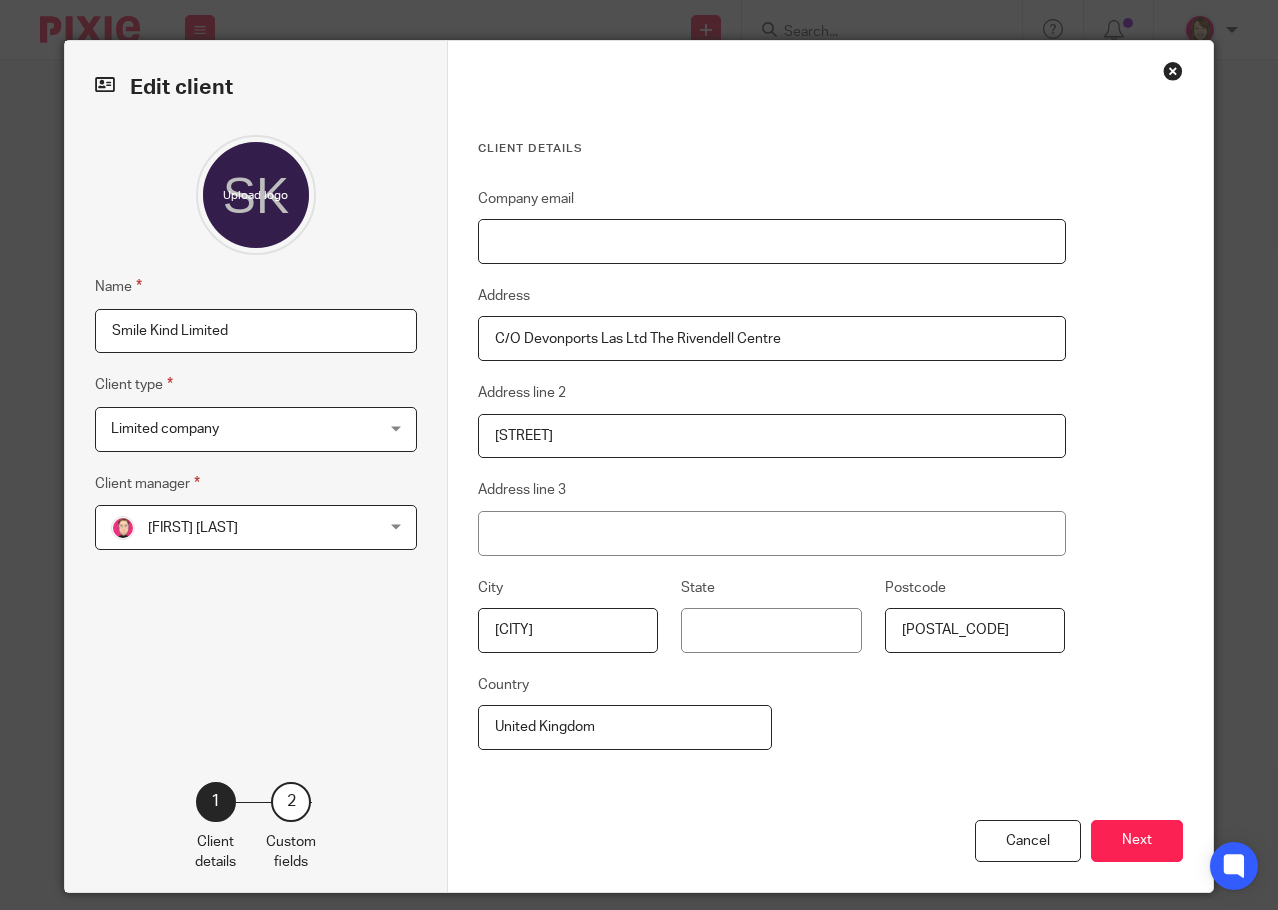 click on "Company email" at bounding box center [772, 241] 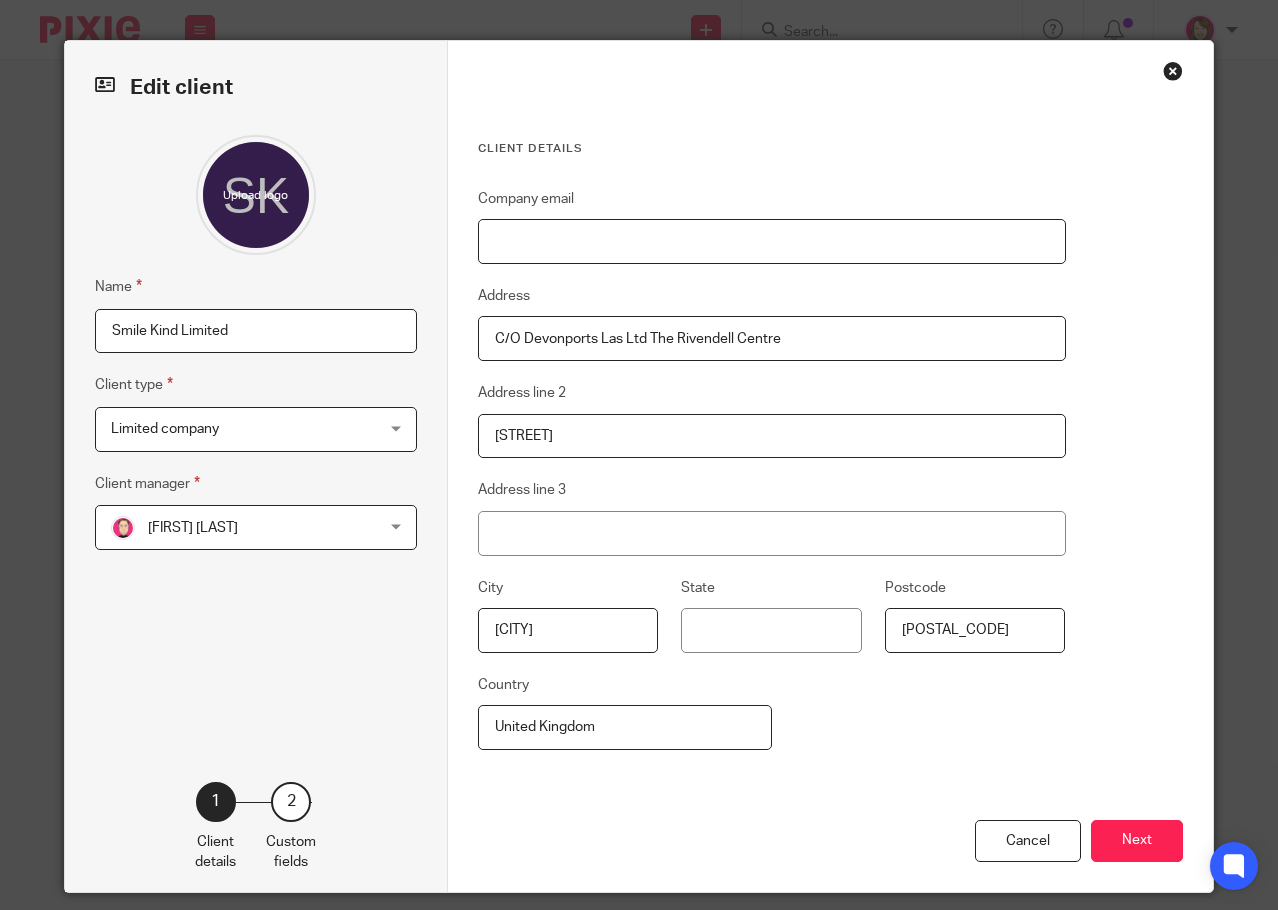 paste on "management@smilekind.co.uk" 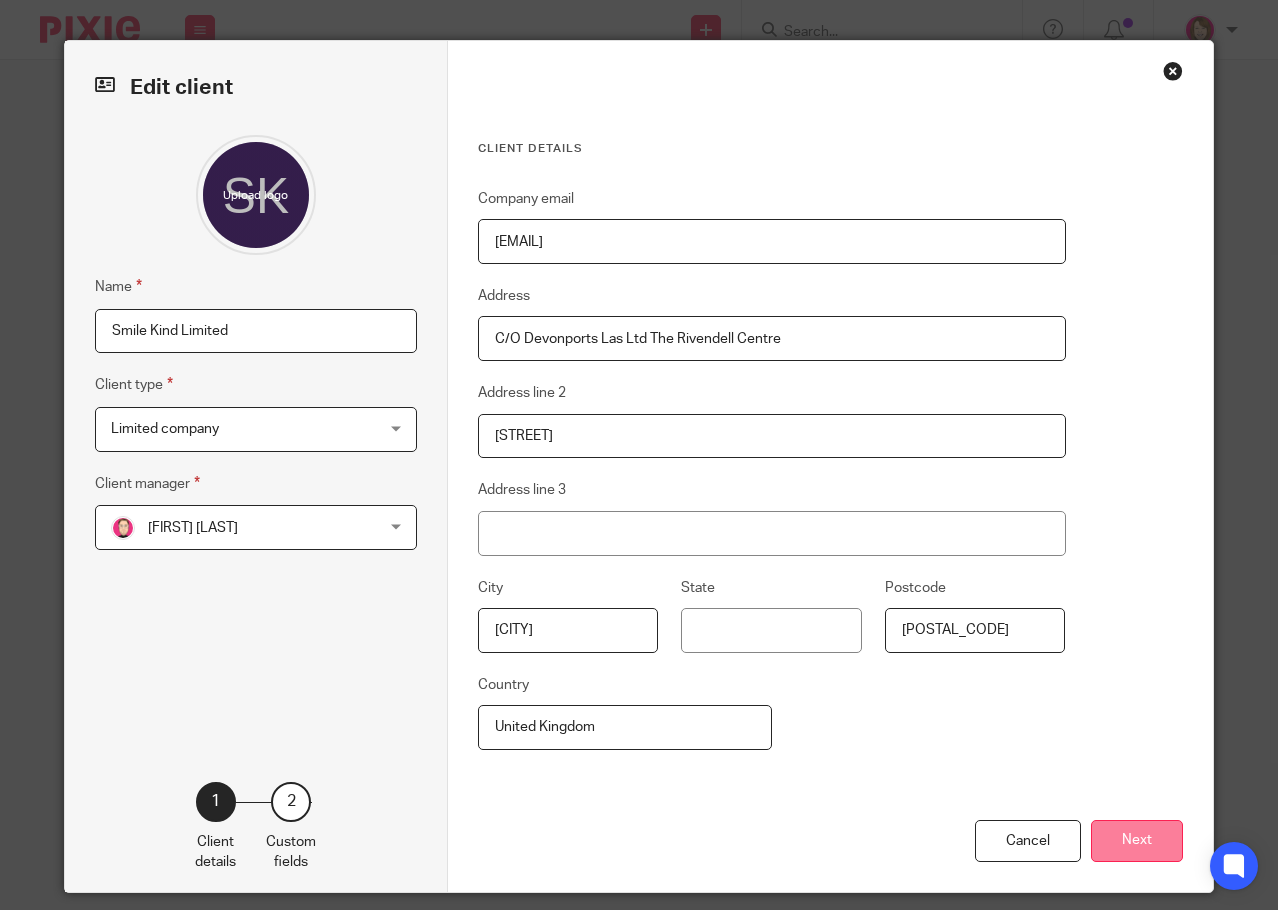 type on "management@smilekind.co.uk" 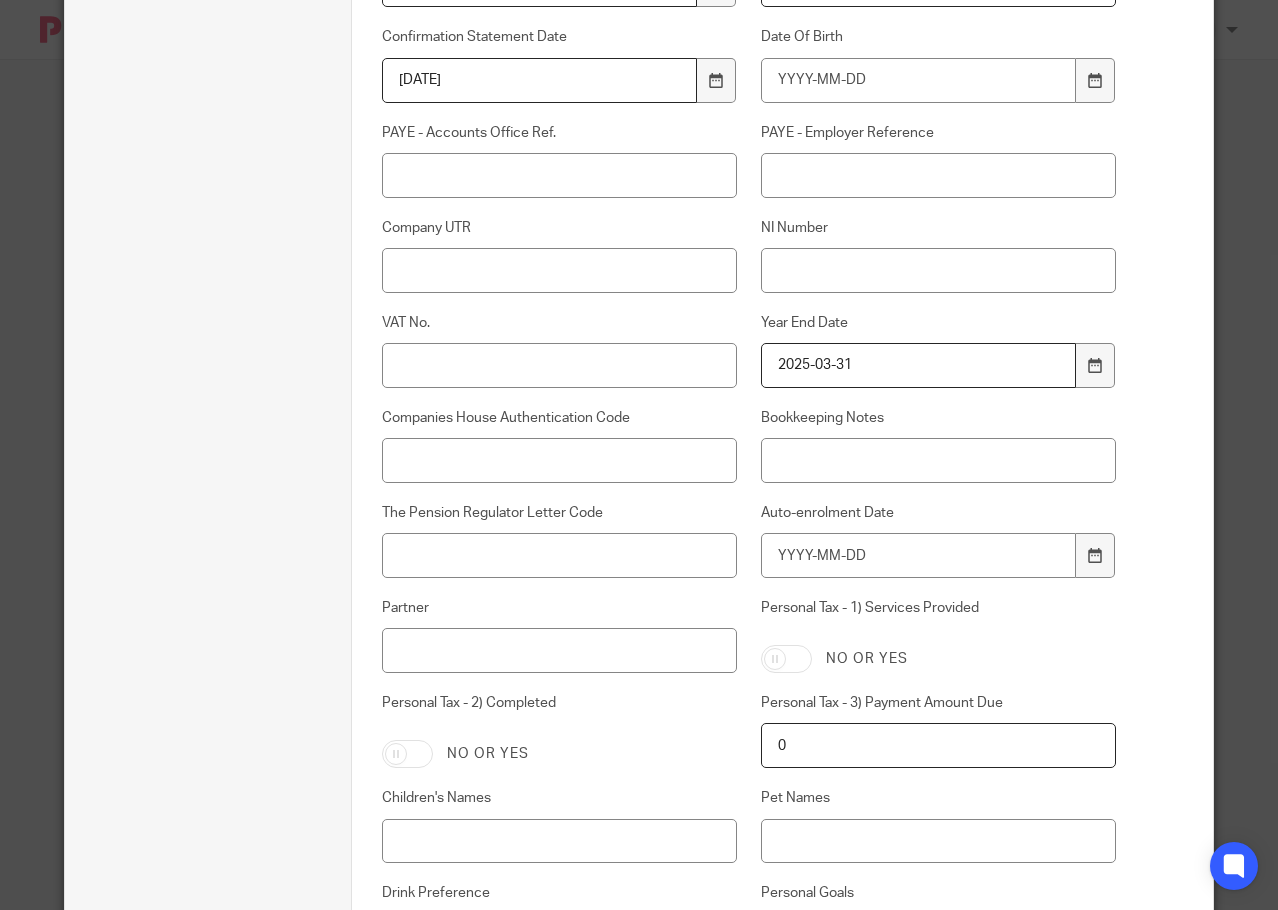 scroll, scrollTop: 500, scrollLeft: 0, axis: vertical 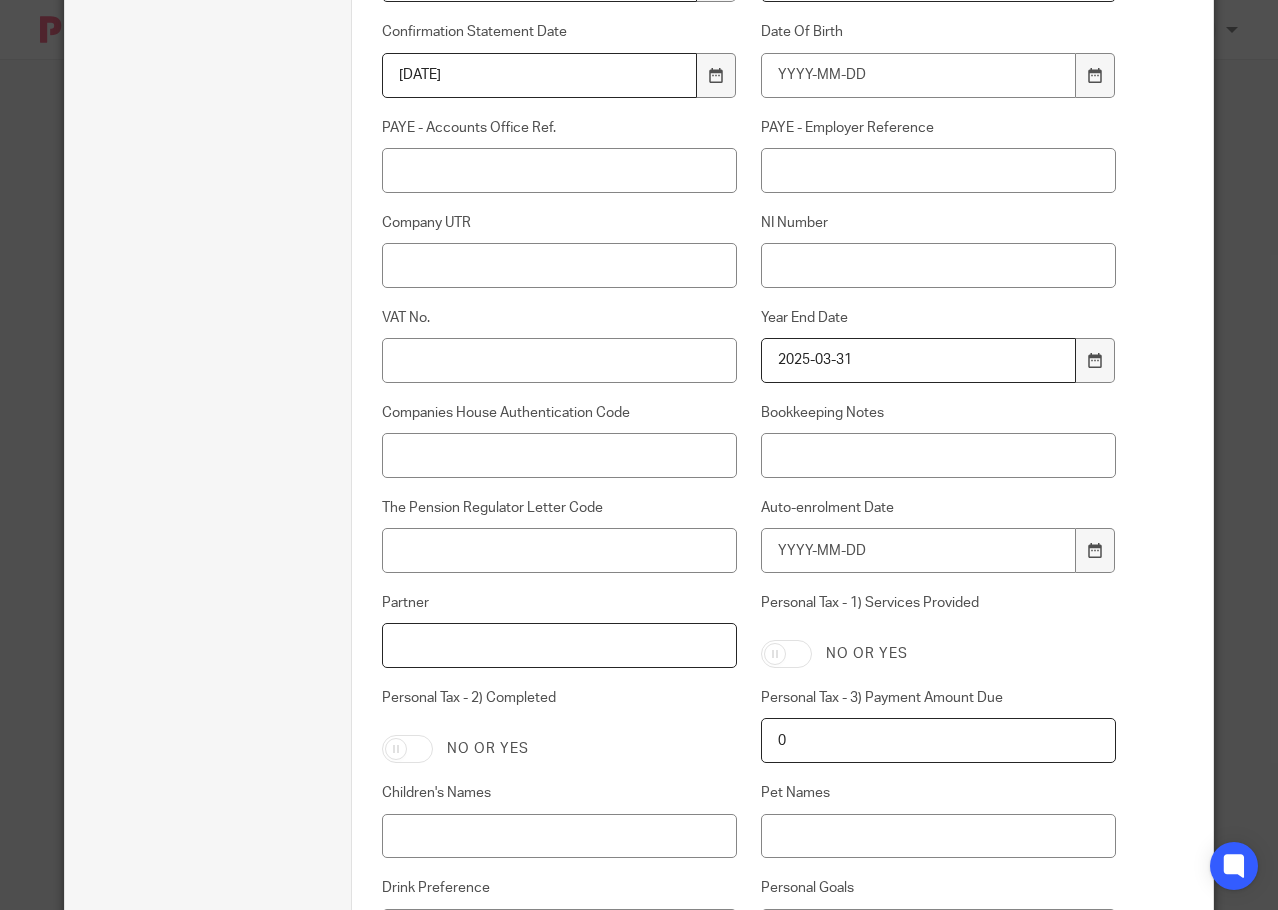click on "Partner" at bounding box center [559, 645] 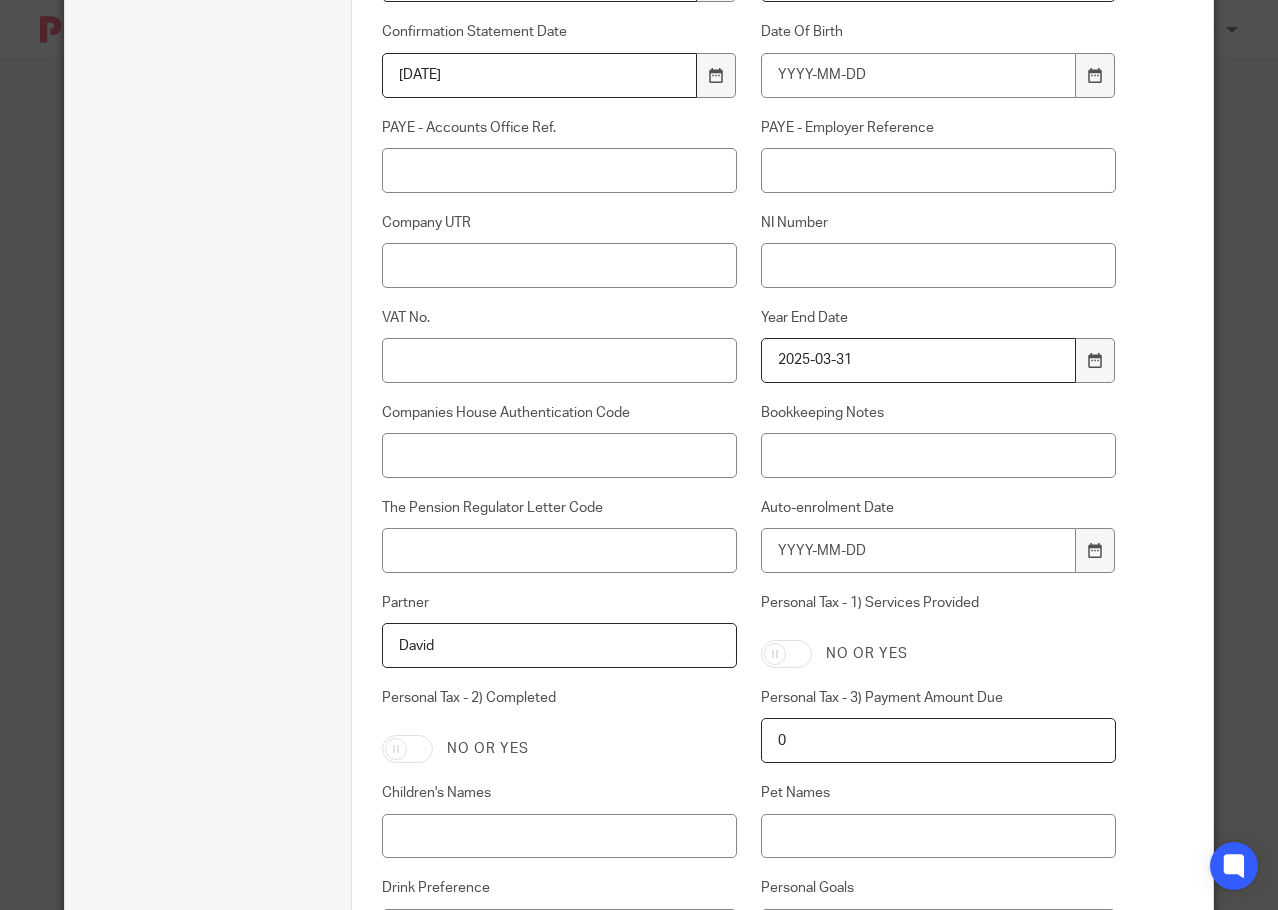 type on "David" 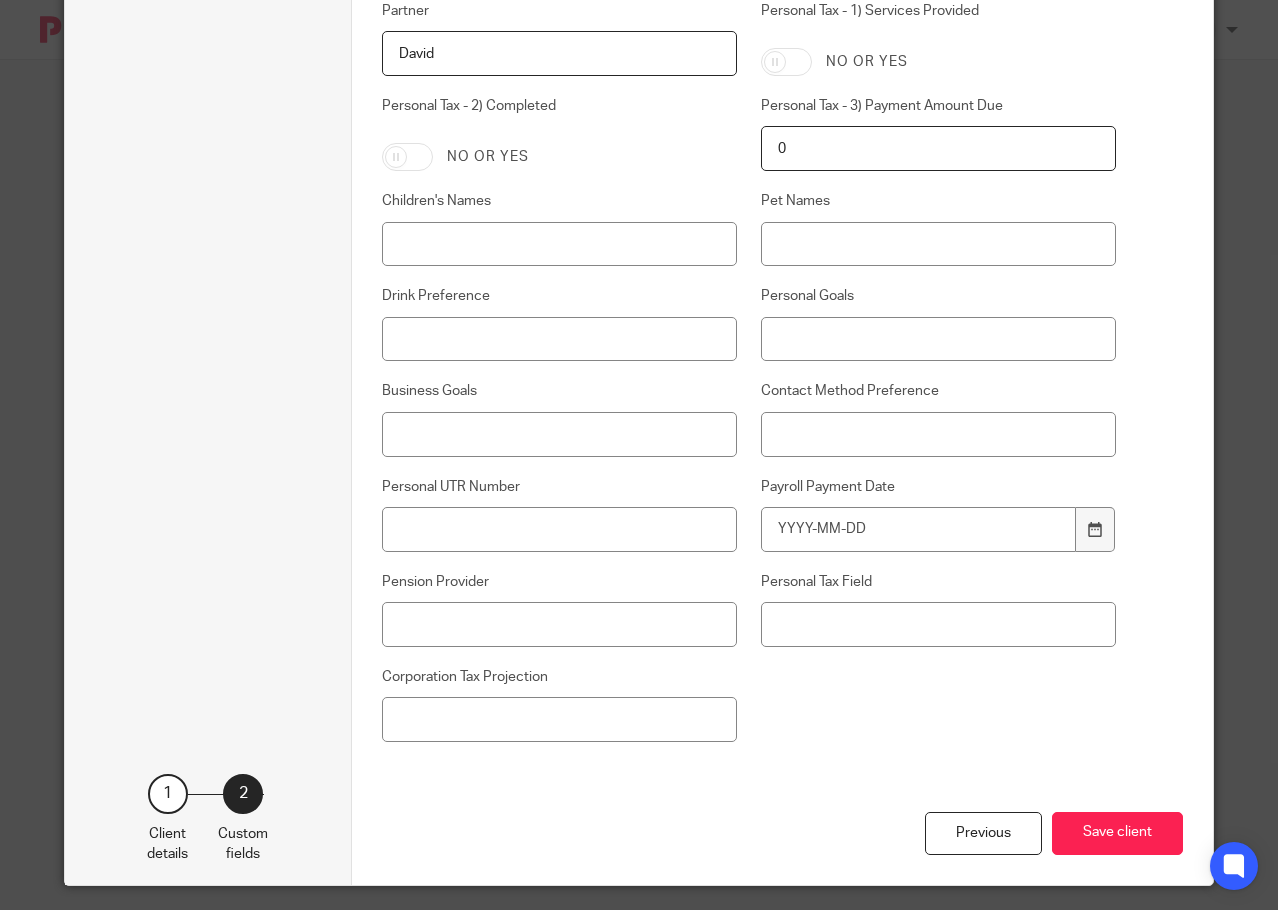 scroll, scrollTop: 1108, scrollLeft: 0, axis: vertical 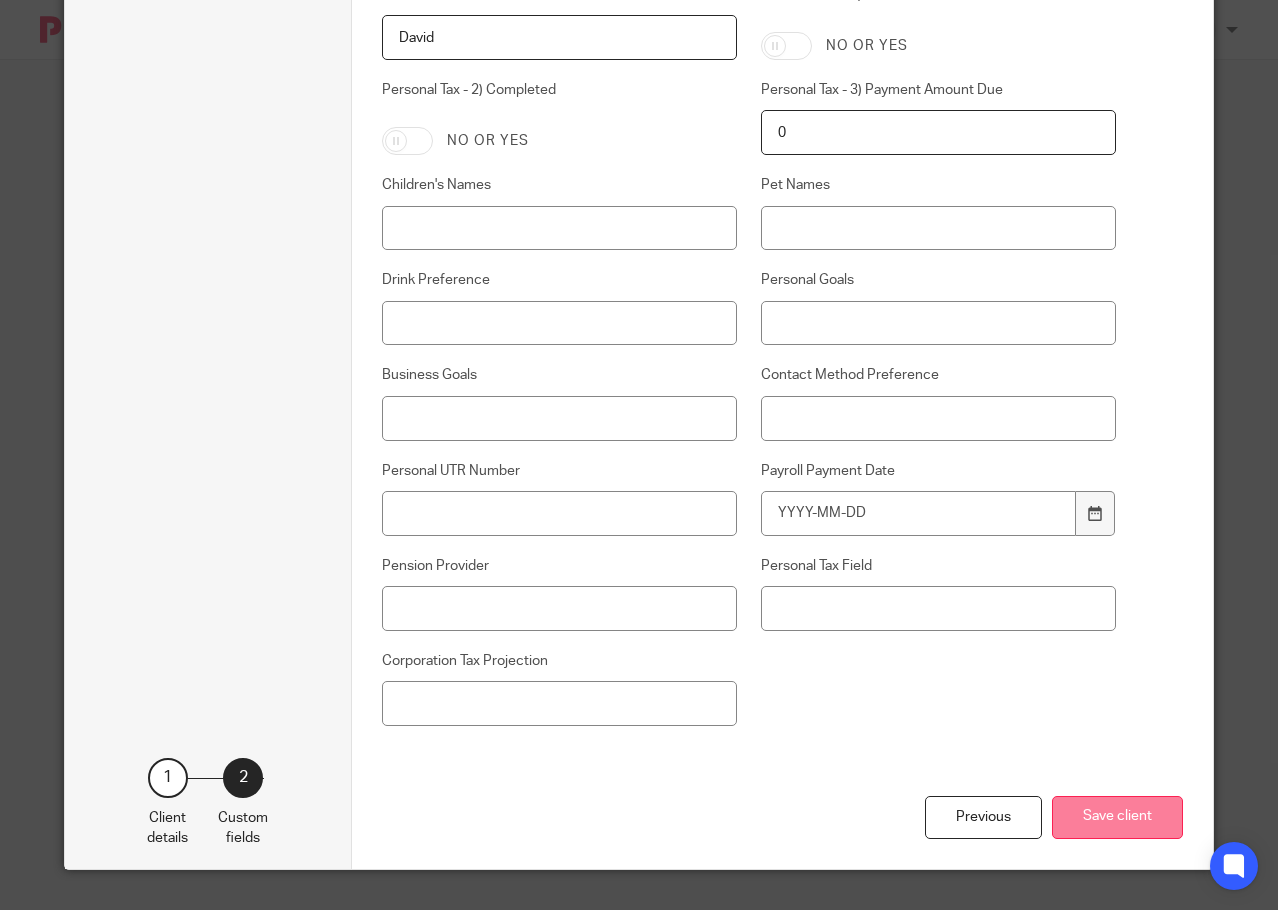 click on "Save client" at bounding box center (1117, 817) 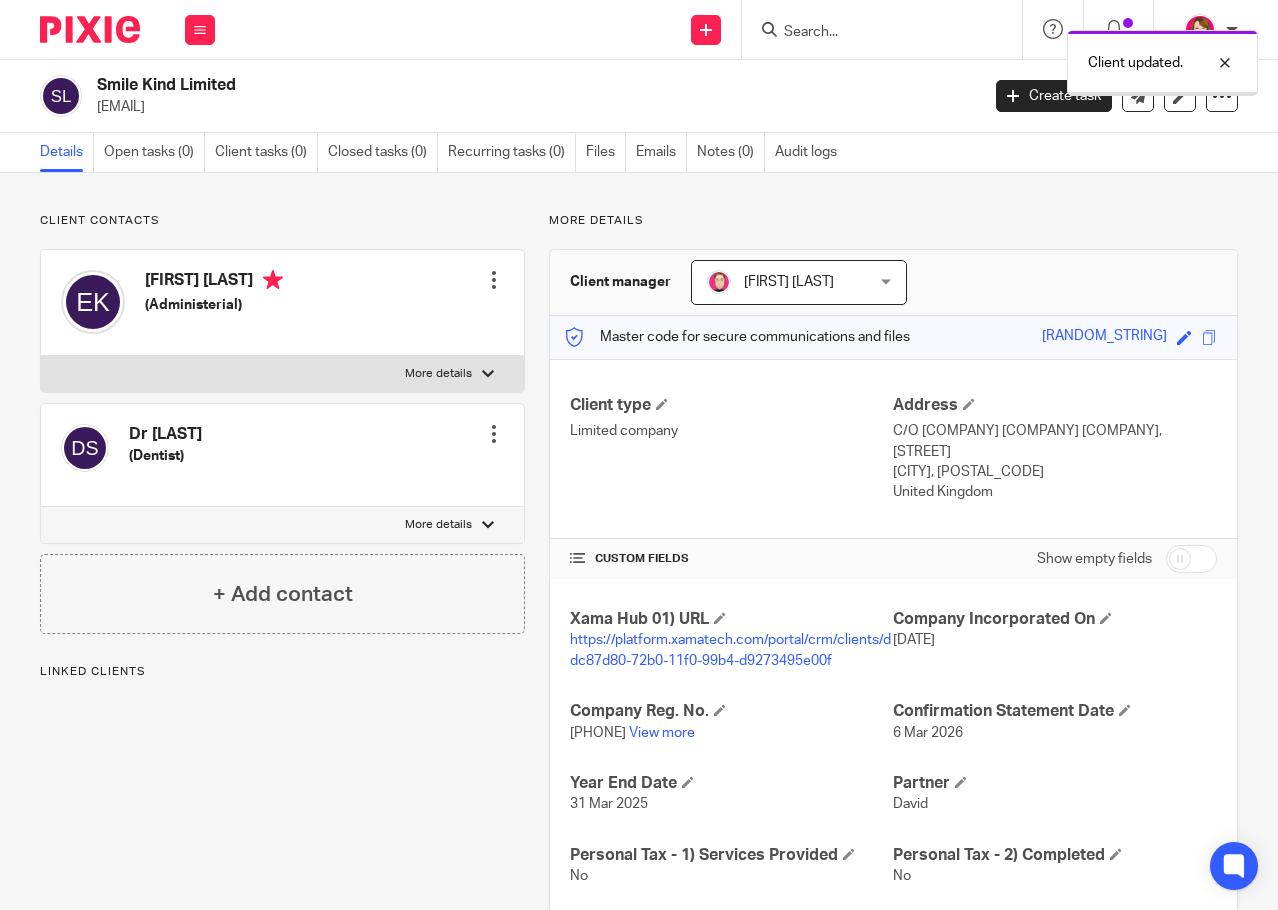 scroll, scrollTop: 0, scrollLeft: 0, axis: both 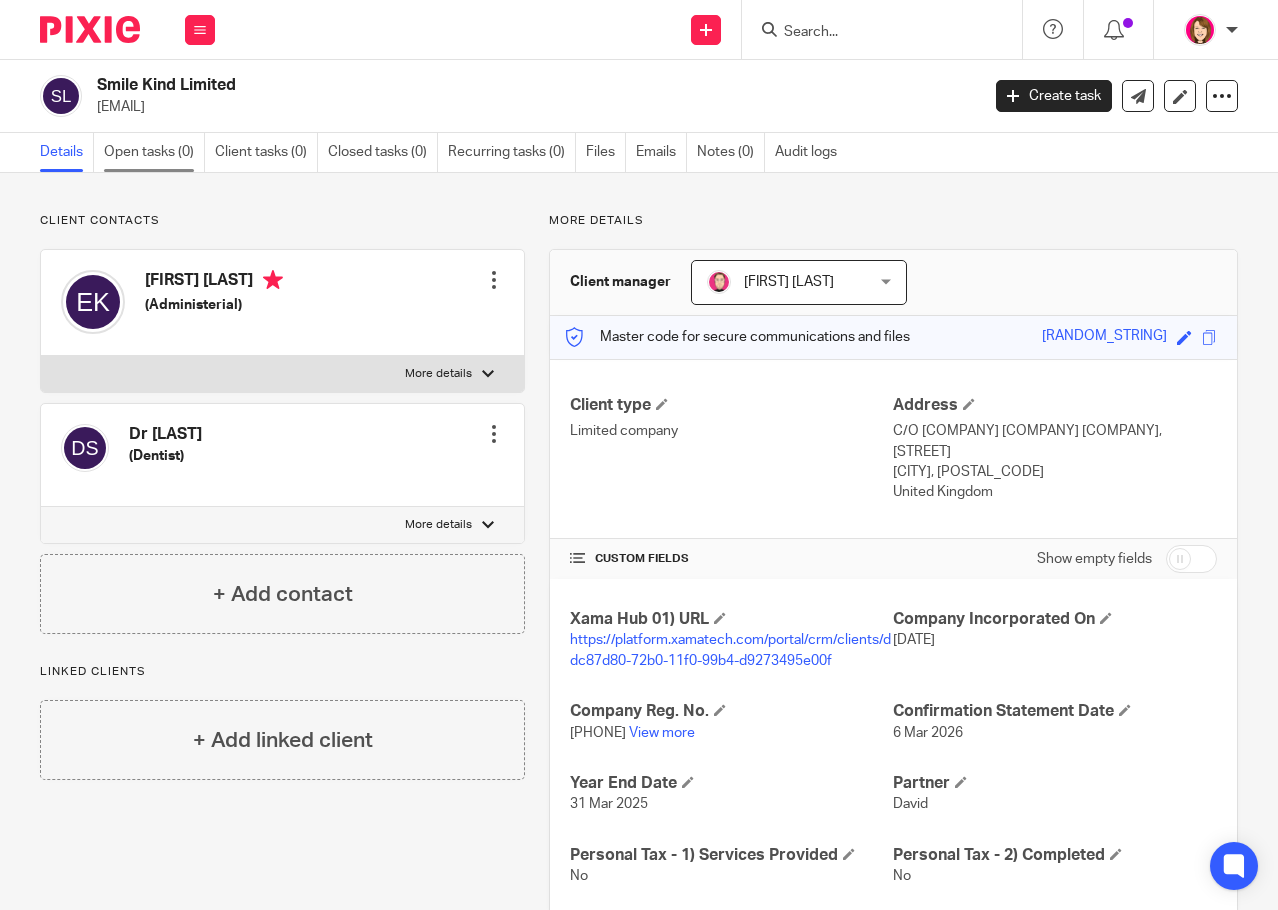 click on "Open tasks (0)" at bounding box center [154, 152] 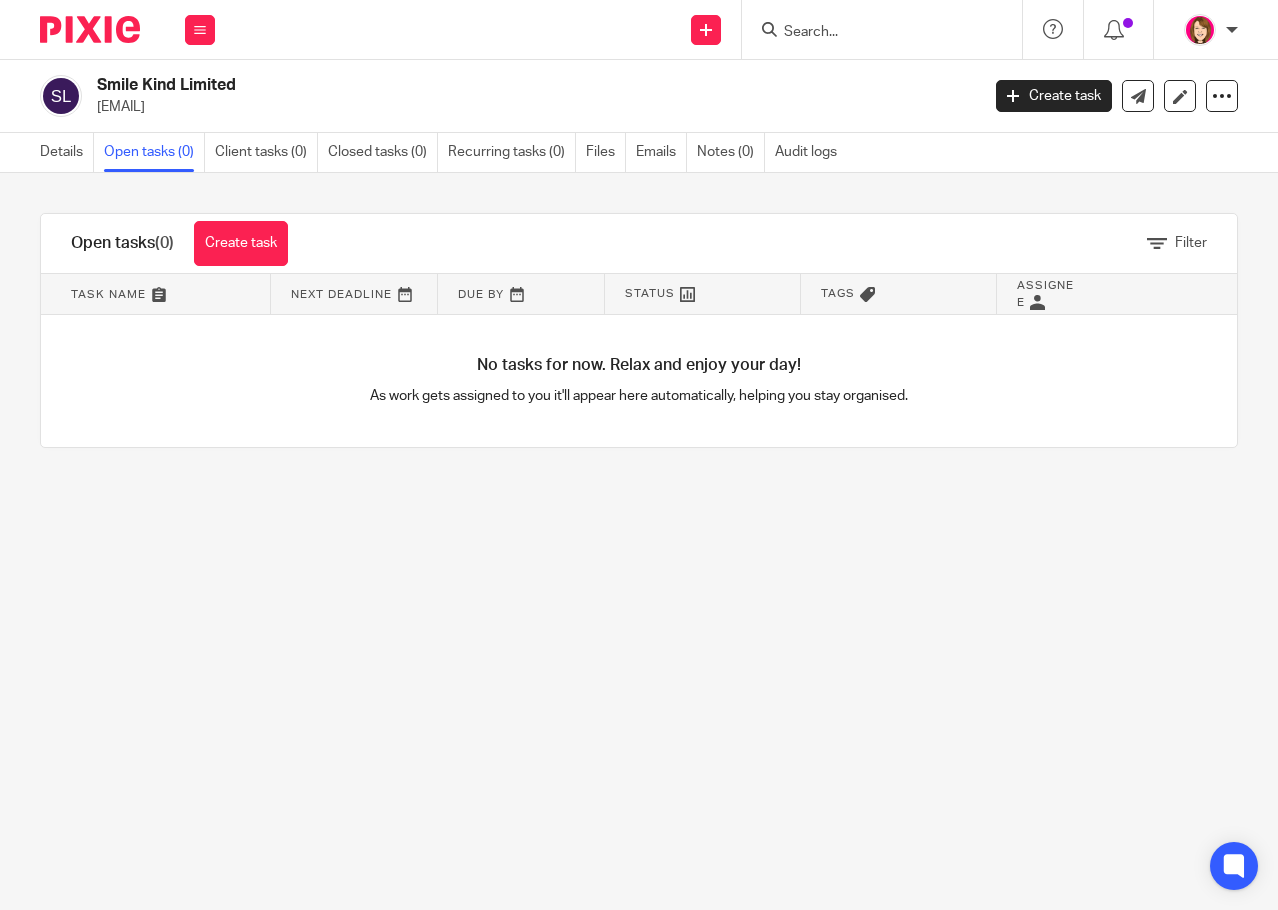 scroll, scrollTop: 0, scrollLeft: 0, axis: both 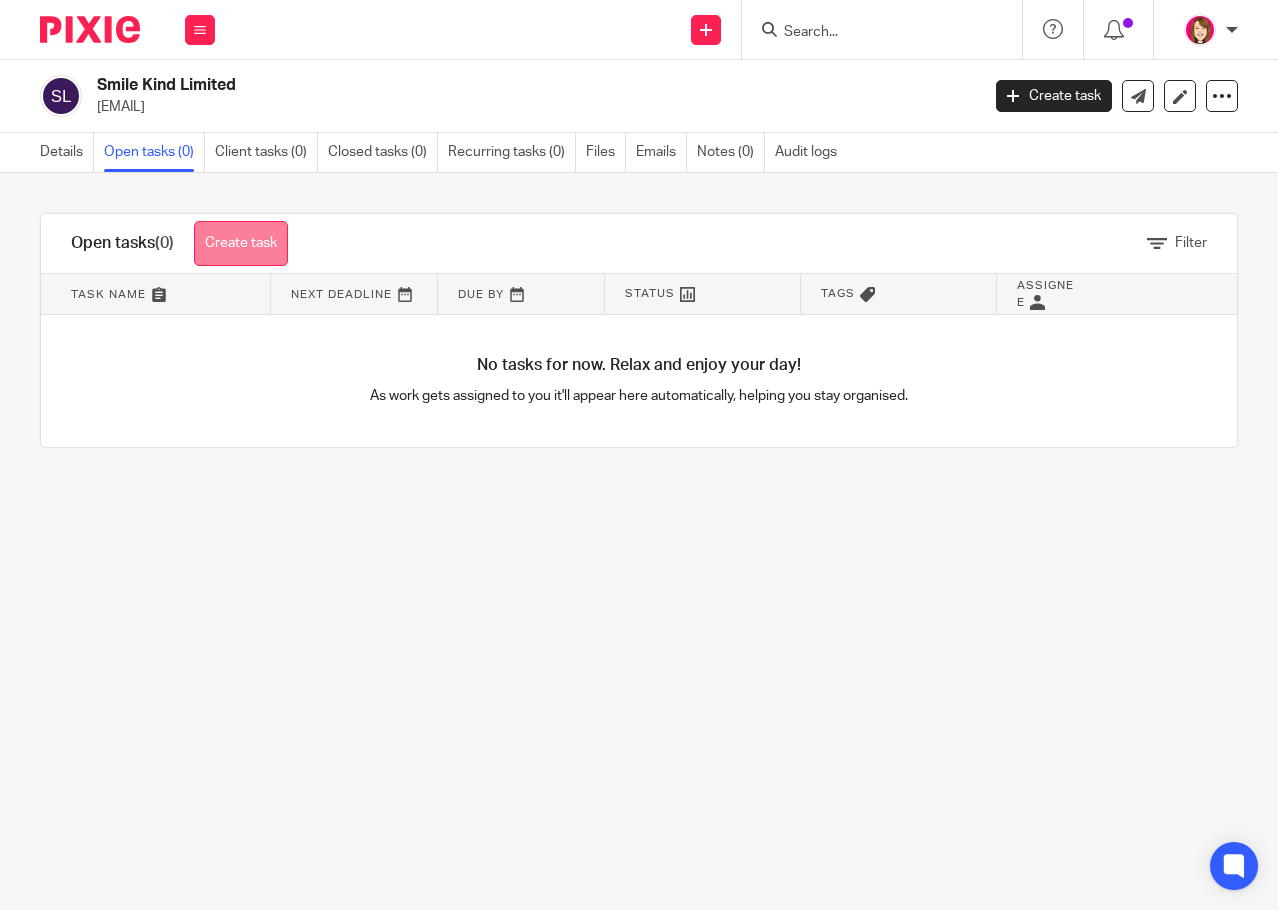 click on "Create task" at bounding box center [241, 243] 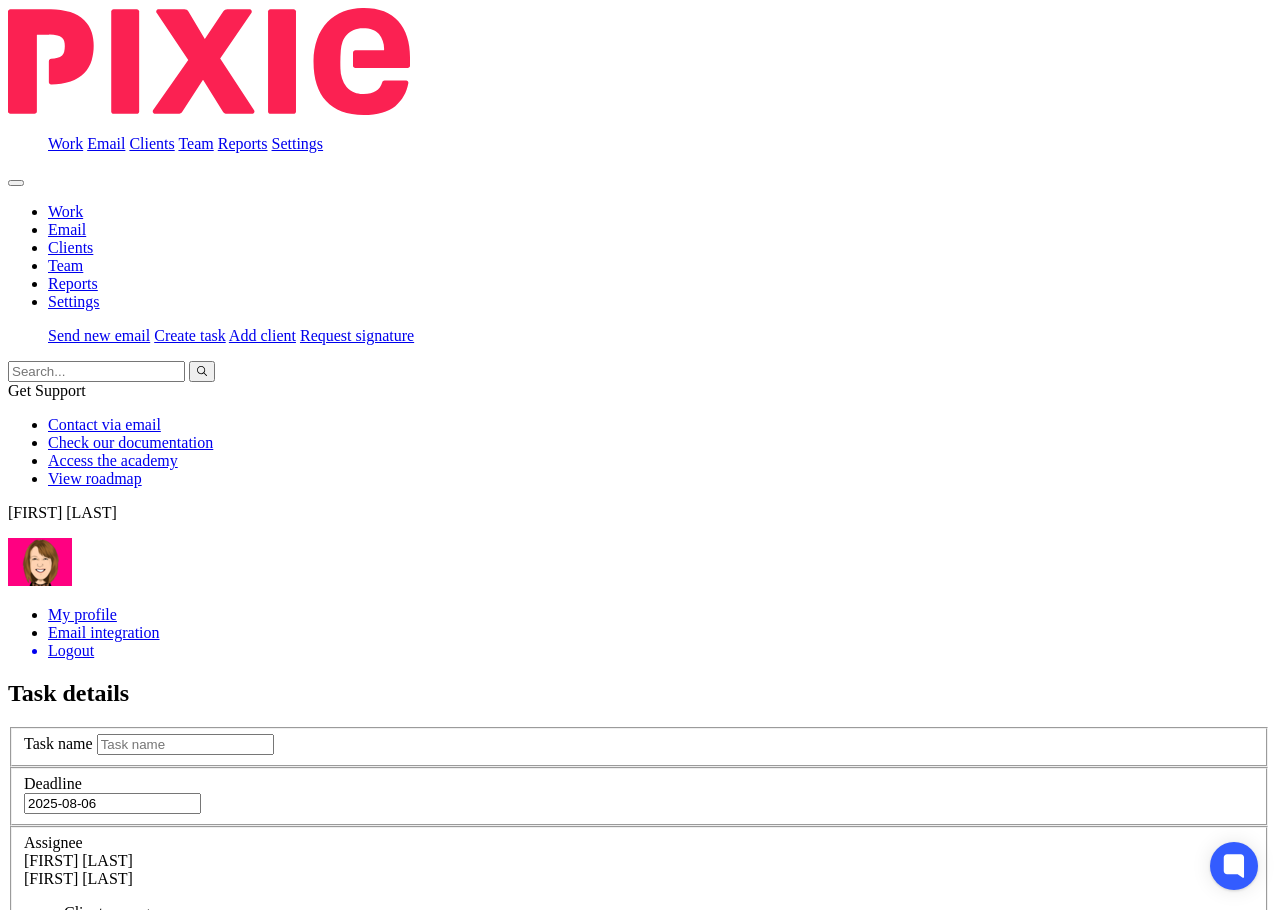 scroll, scrollTop: 0, scrollLeft: 0, axis: both 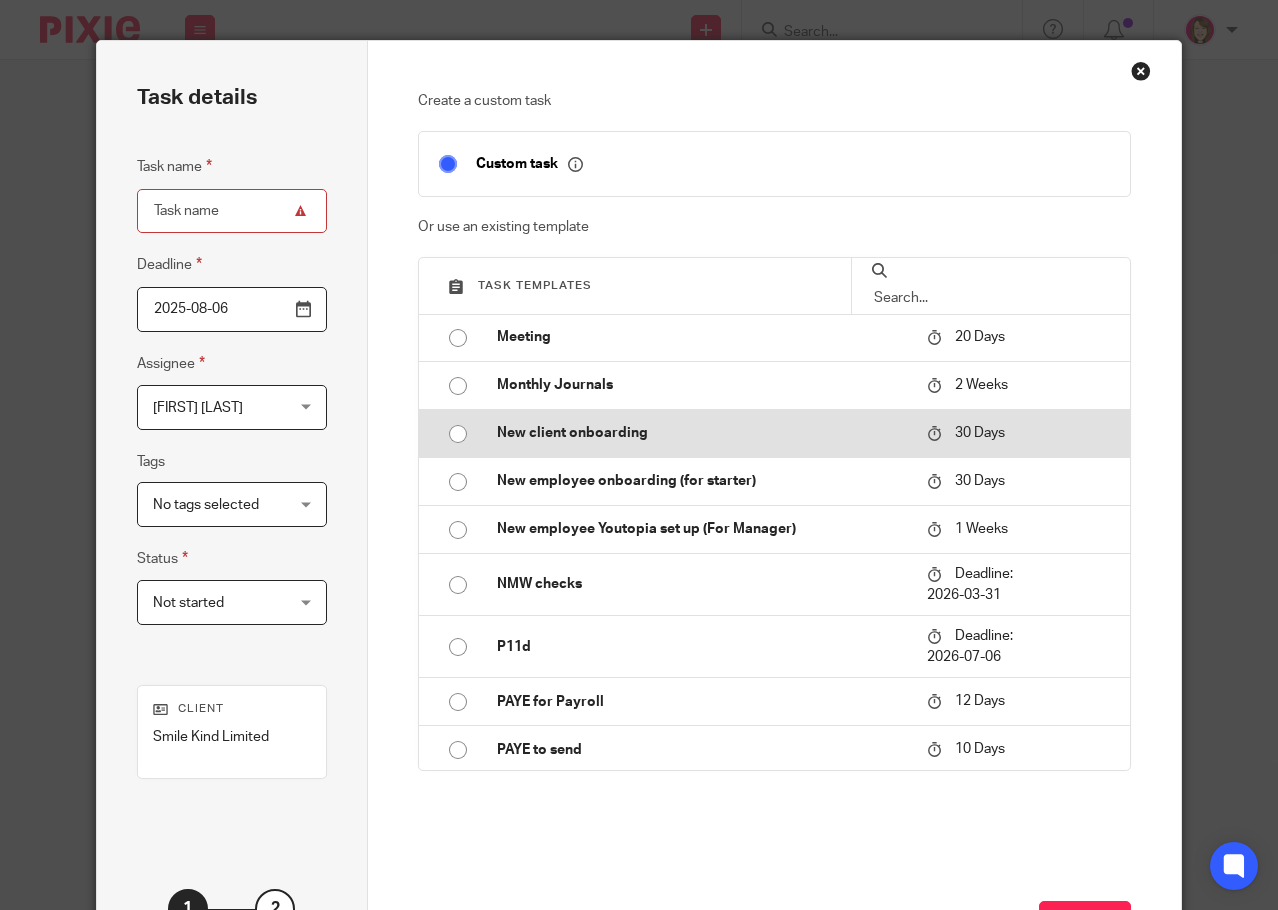 click at bounding box center (458, 434) 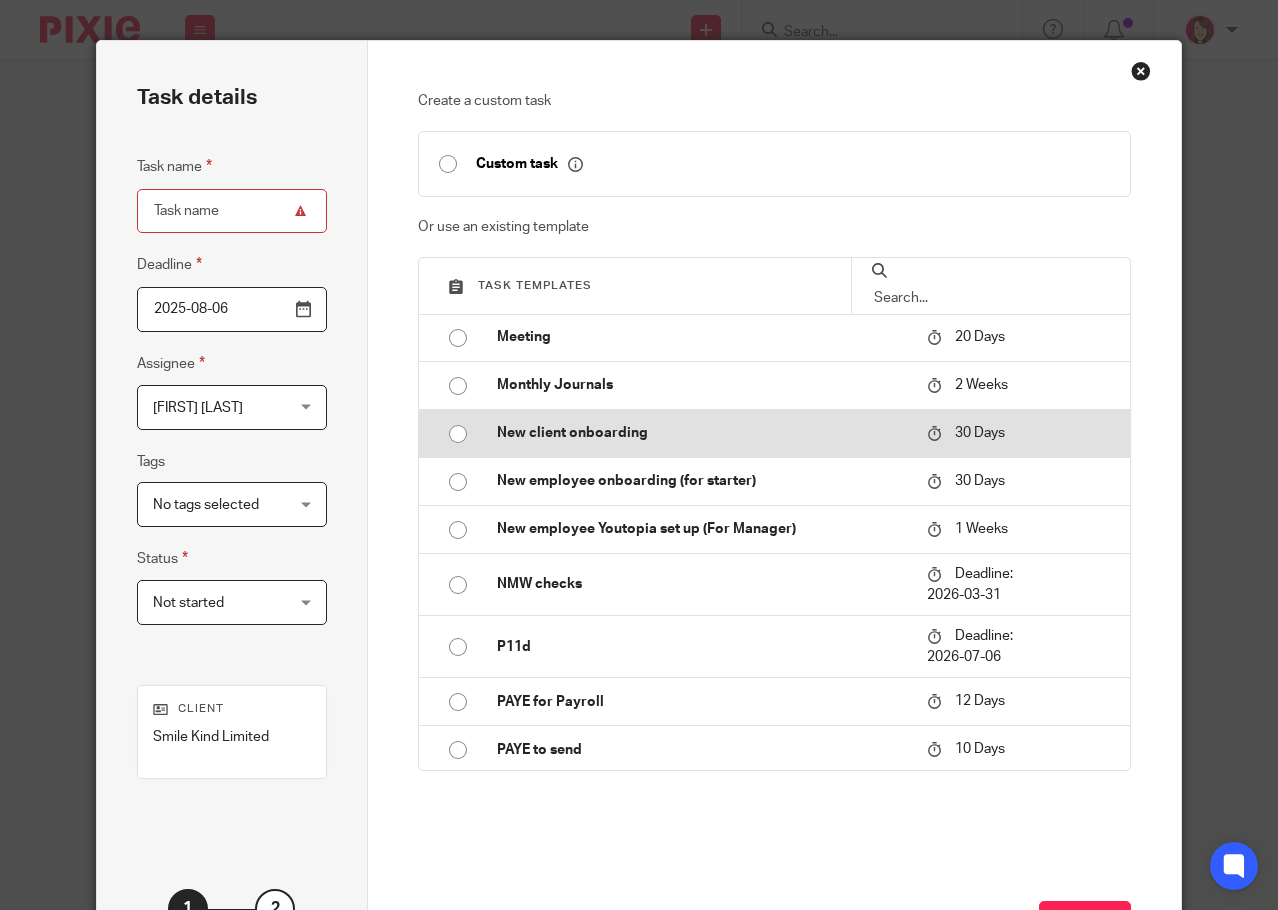 type on "2025-09-05" 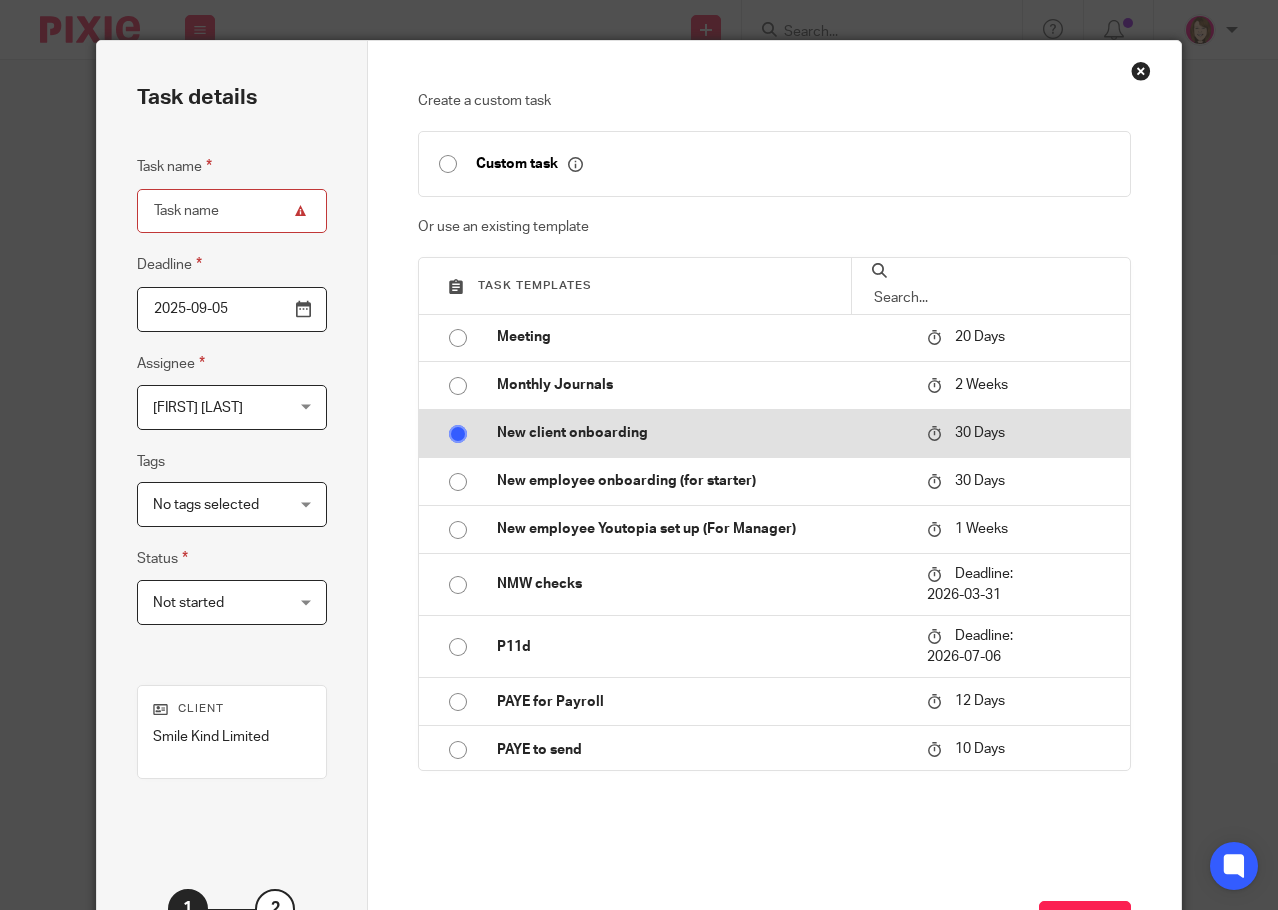 type on "New client onboarding" 